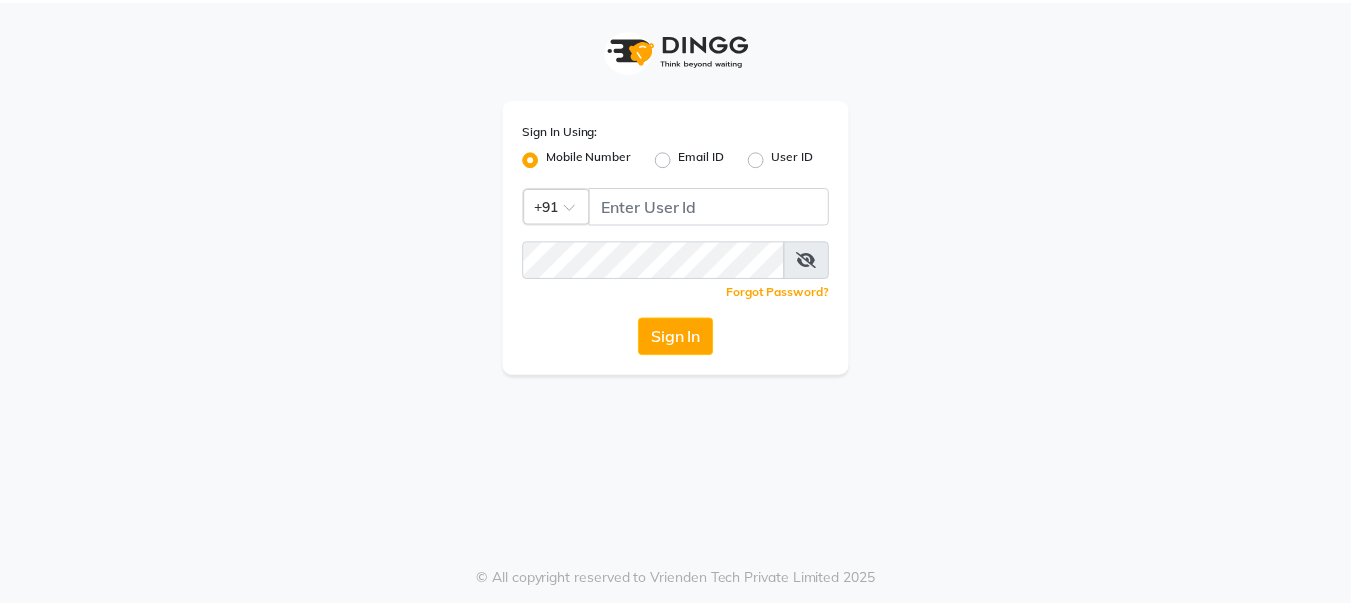 scroll, scrollTop: 0, scrollLeft: 0, axis: both 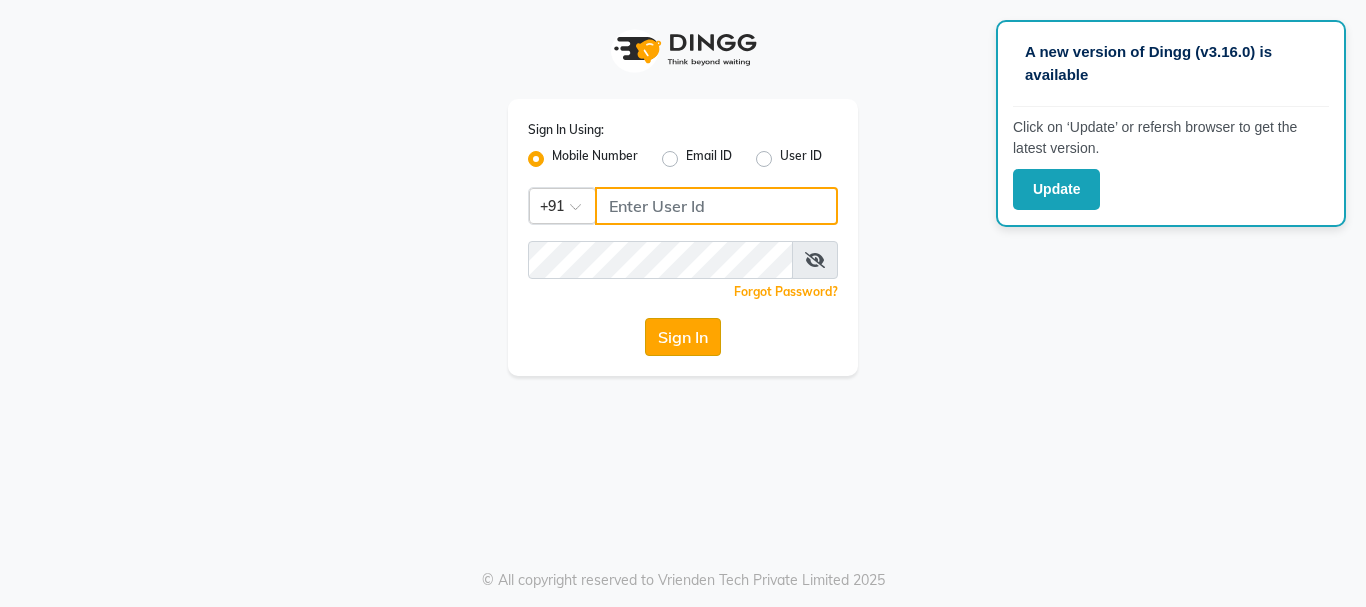 type on "9056166699" 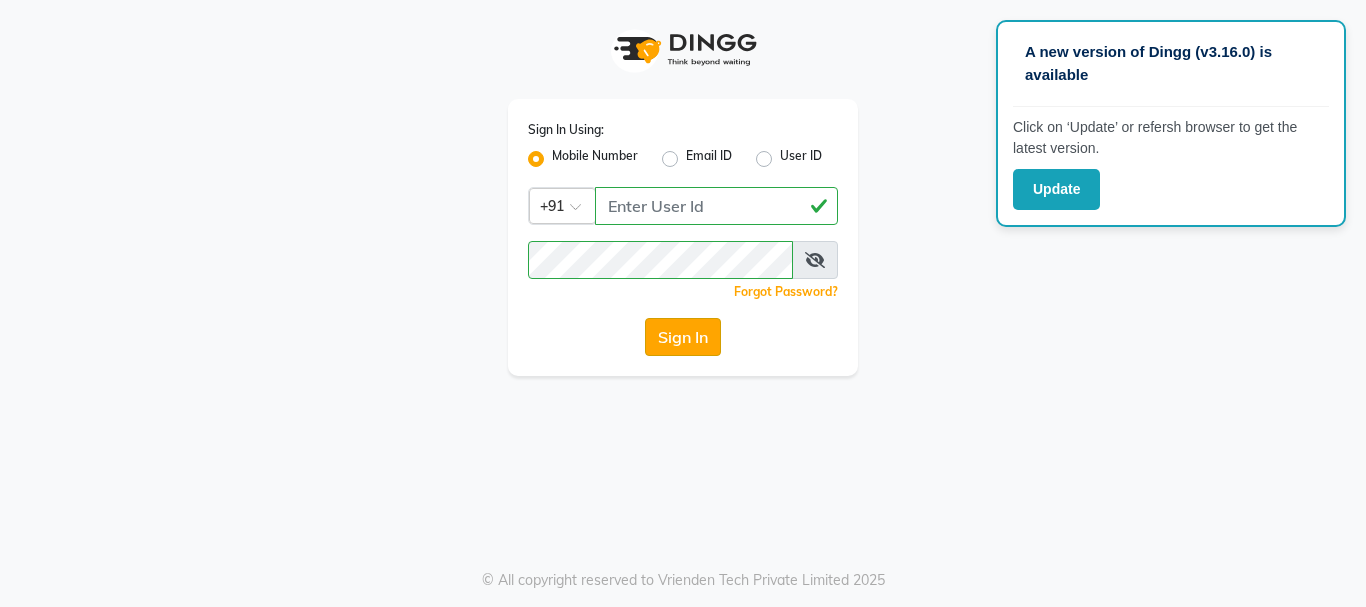 click on "Sign In" 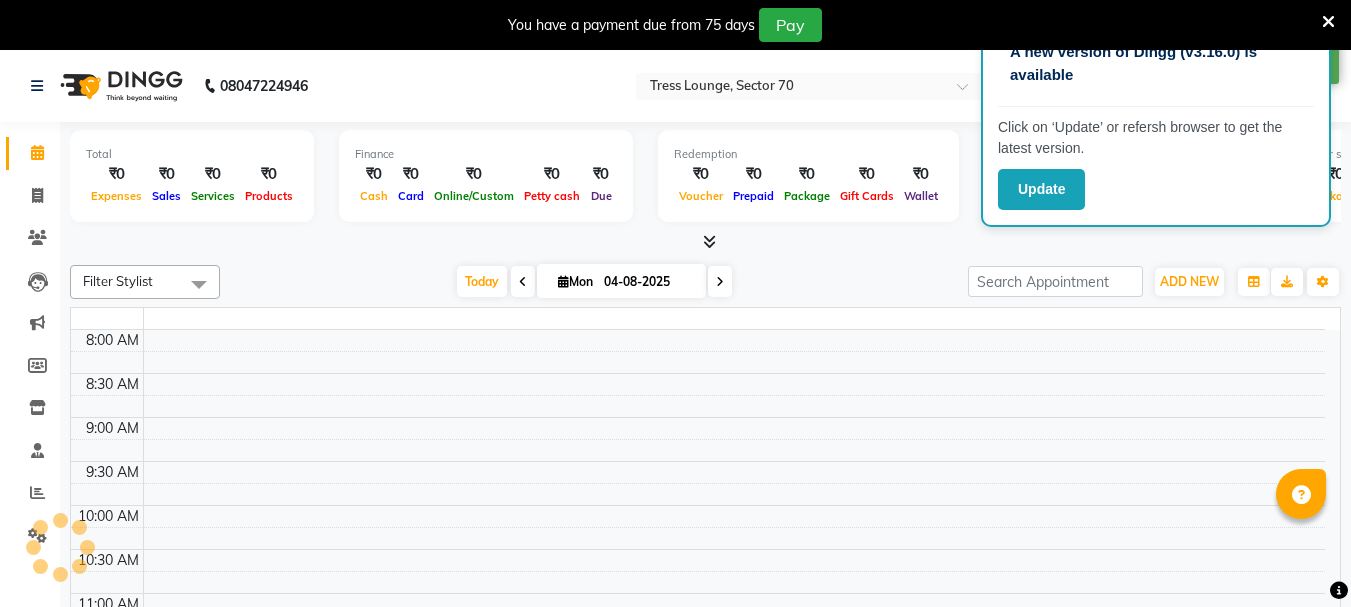 select on "en" 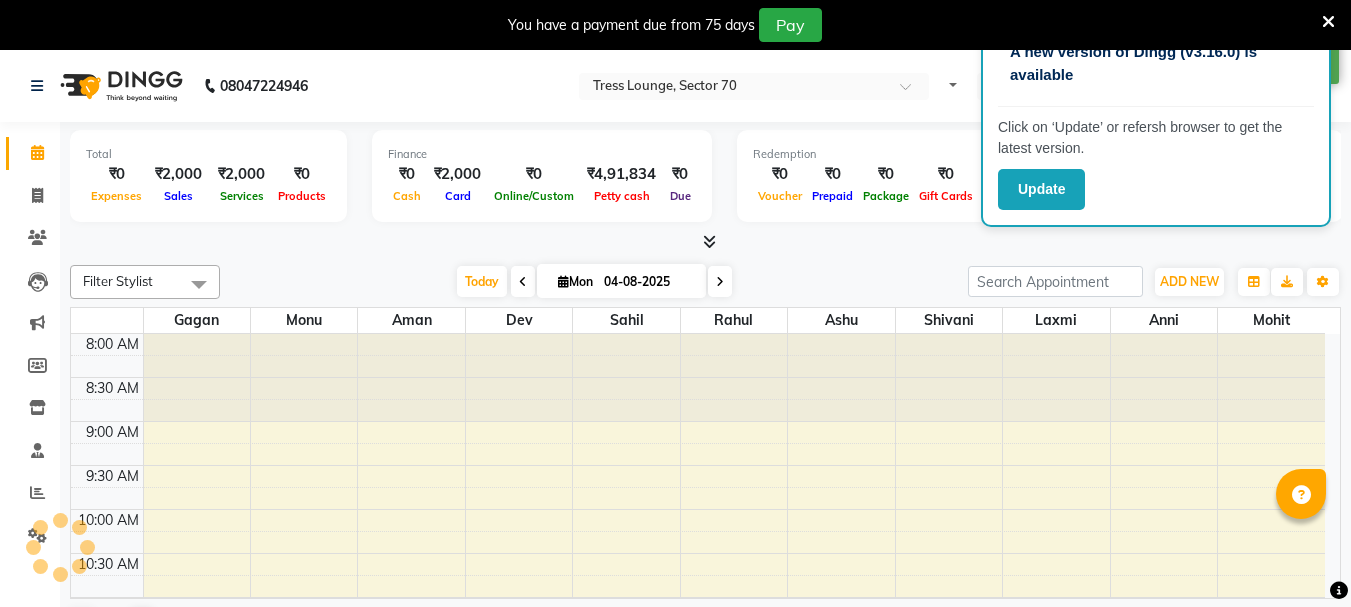 scroll, scrollTop: 0, scrollLeft: 0, axis: both 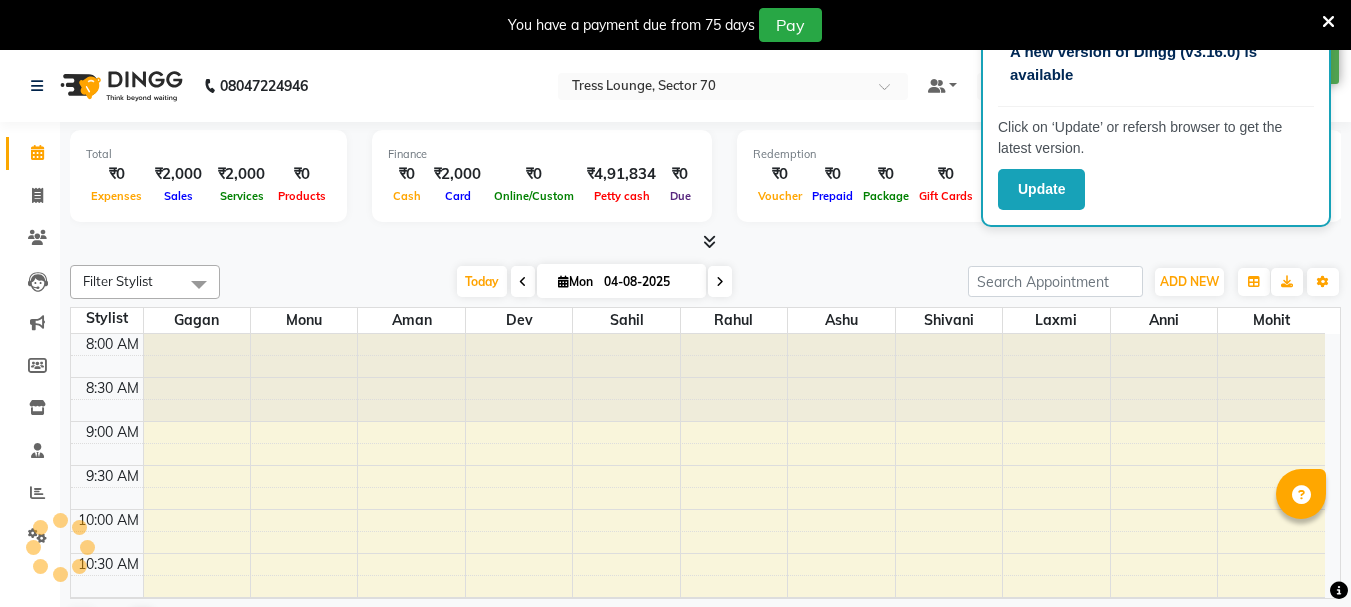click at bounding box center (1328, 22) 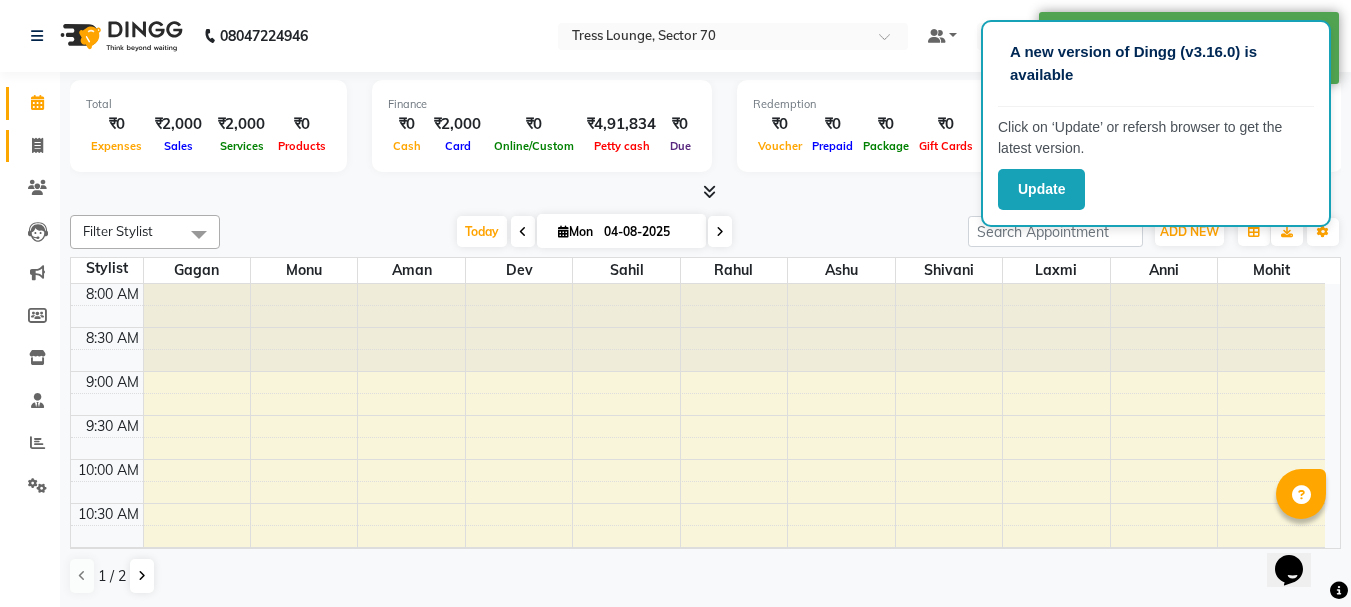 scroll, scrollTop: 0, scrollLeft: 0, axis: both 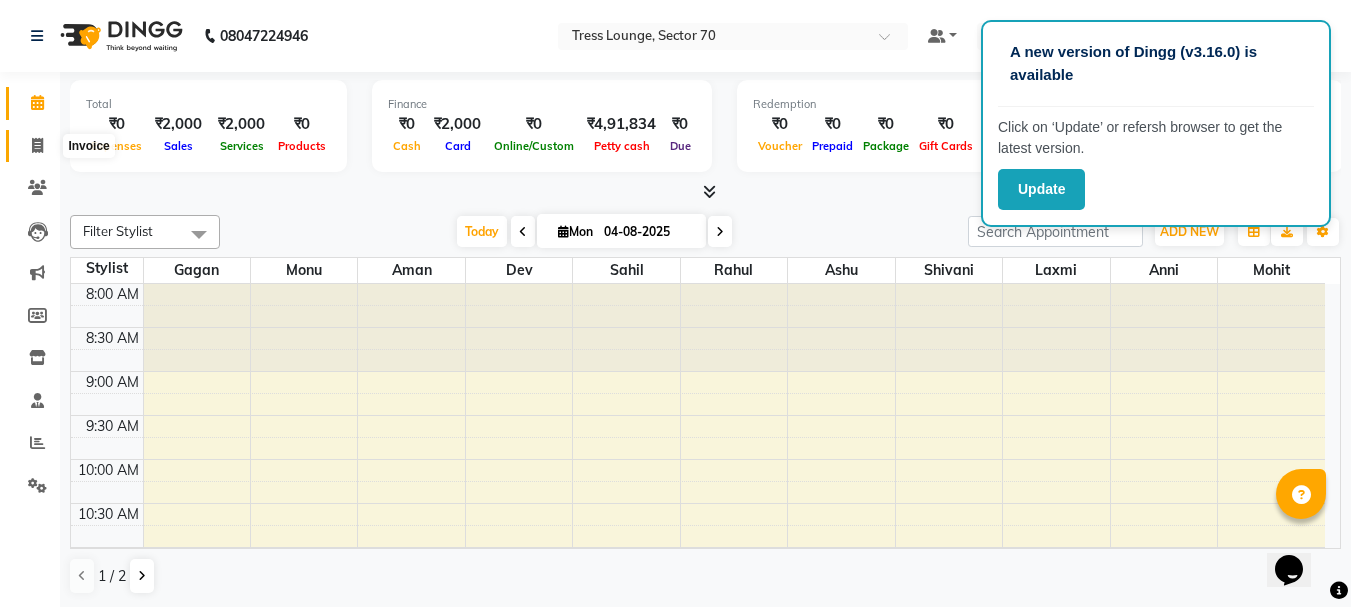 click 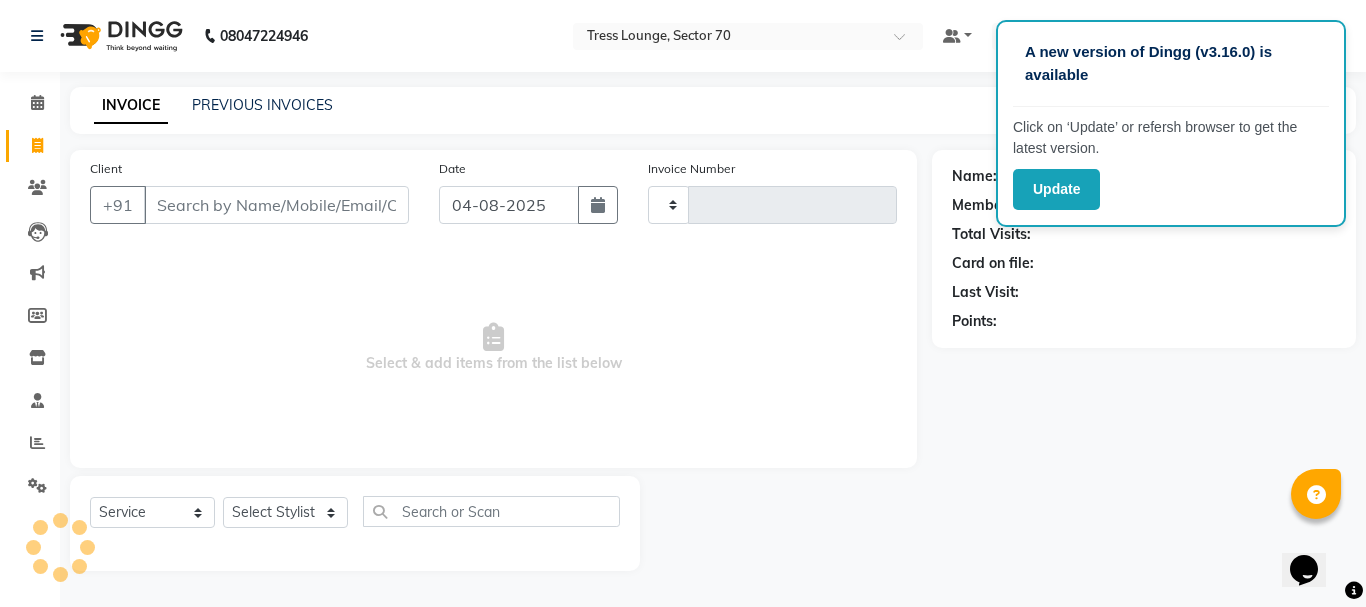 type on "1264" 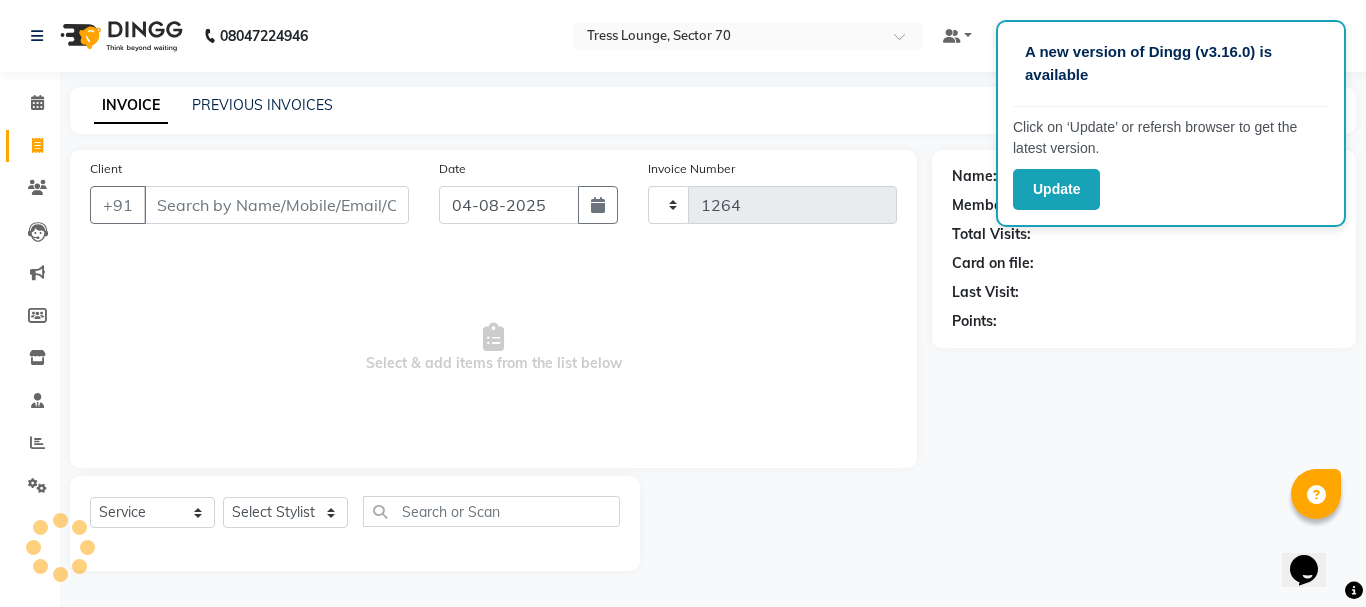 select on "6241" 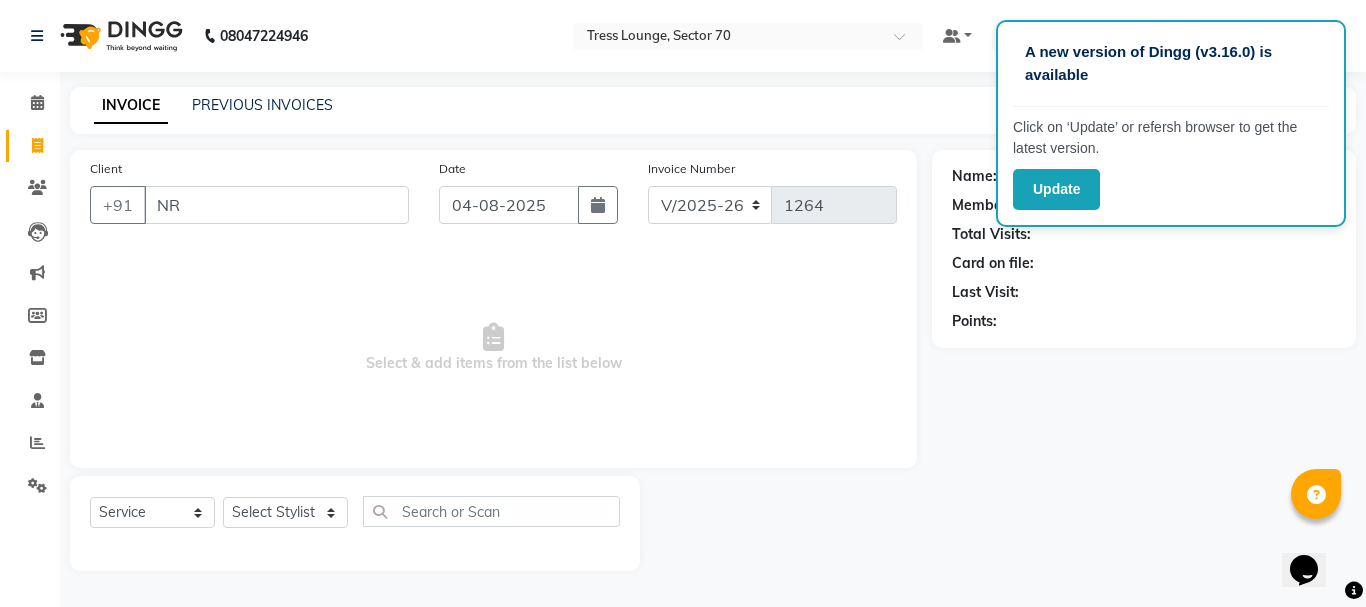 type on "N" 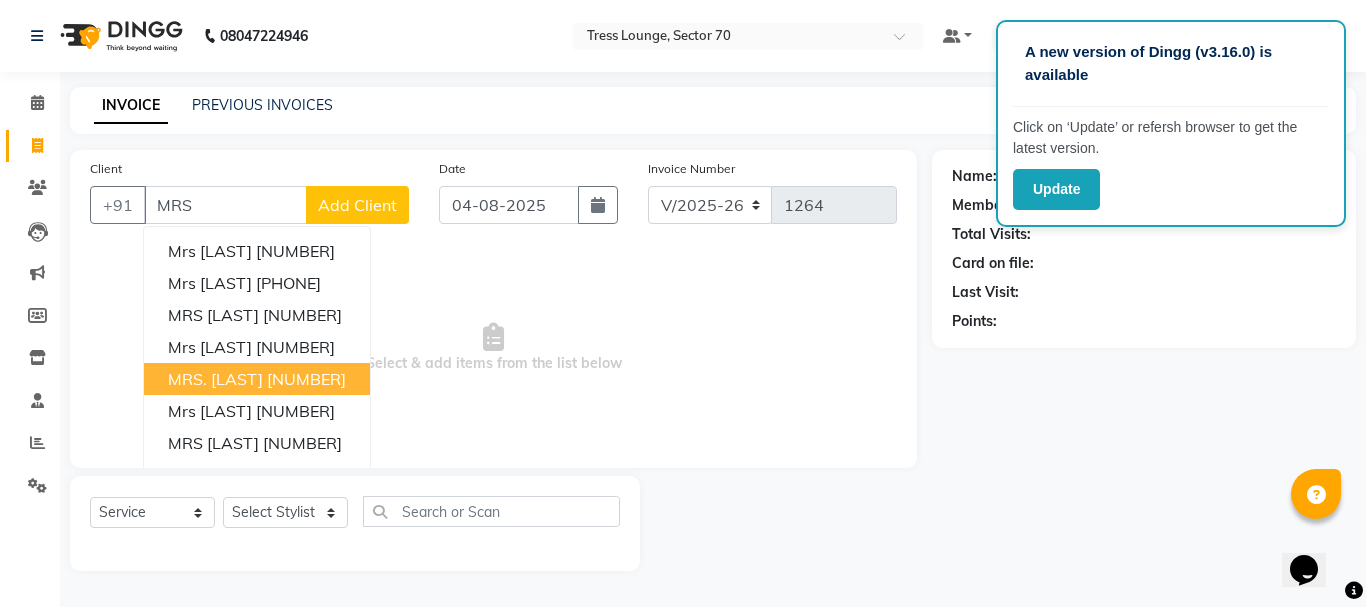 click on "[NUMBER]" at bounding box center (306, 379) 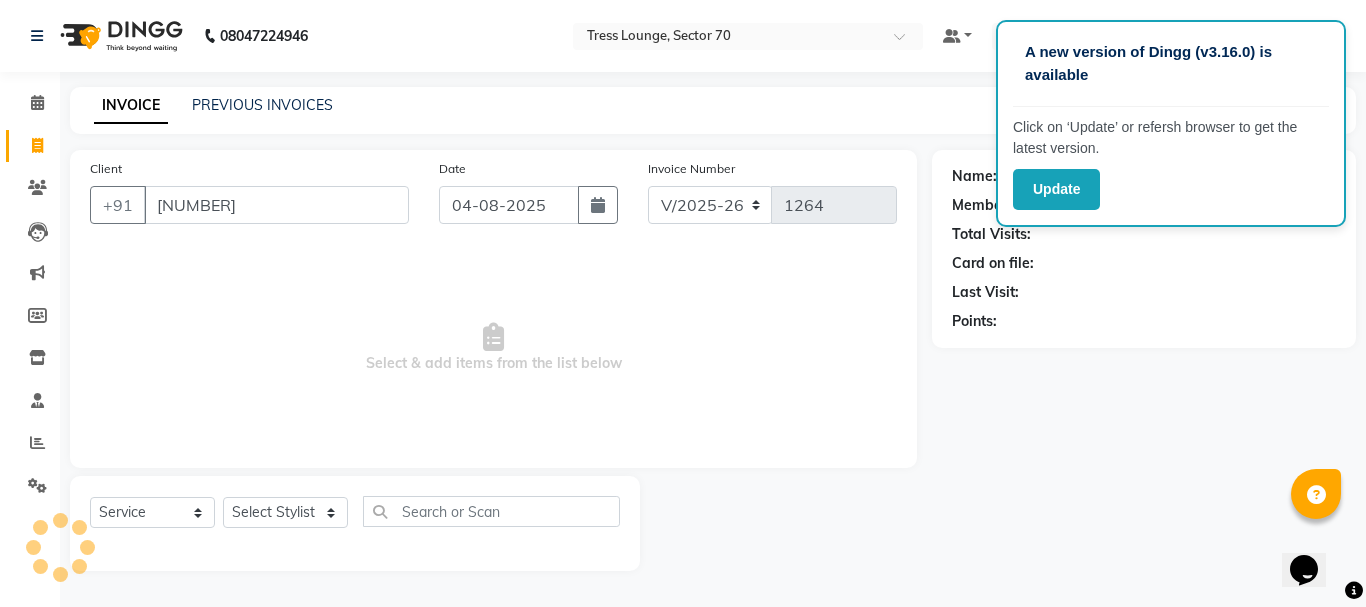type on "[NUMBER]" 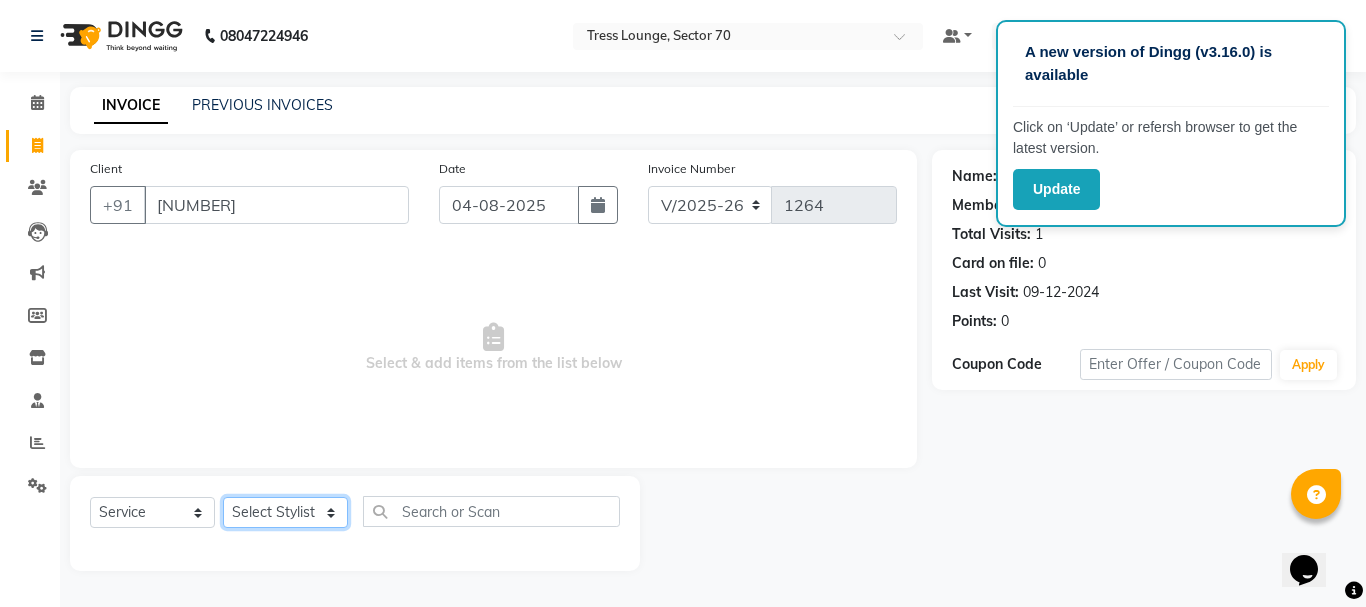click on "Select Stylist Aman  Anni  Ashu  Dev  Gagan  Laxmi  Mohit Monu  Rahul  Sahil Shivani  shruti Vikas" 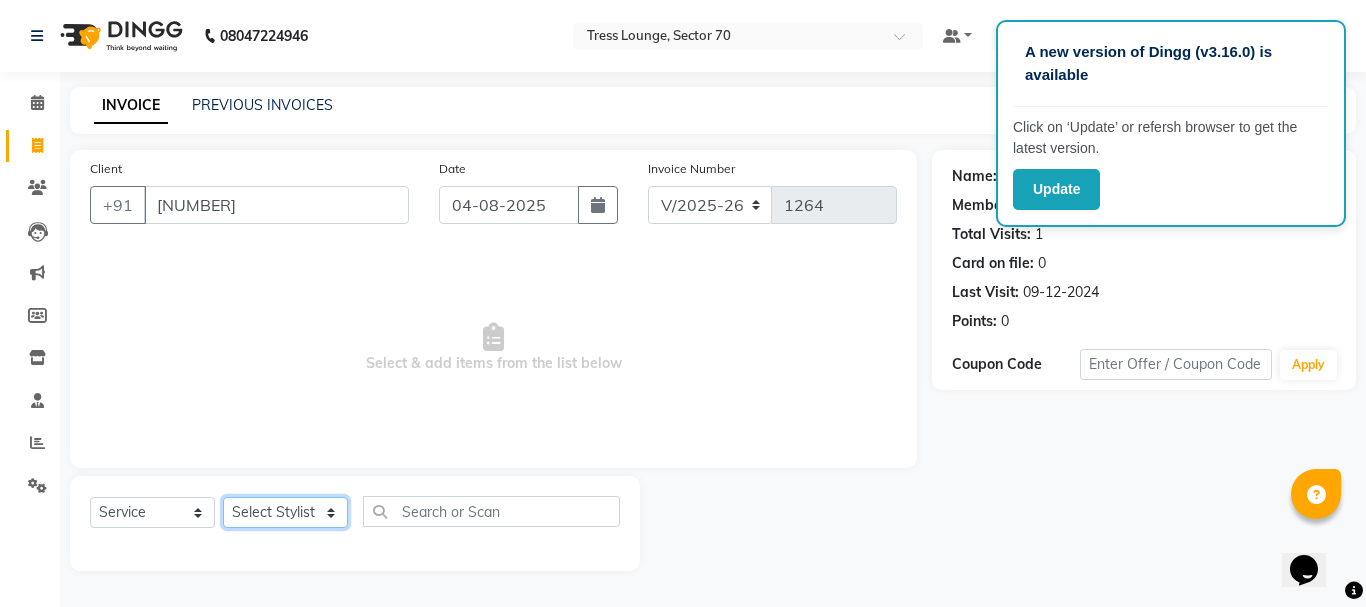select on "46192" 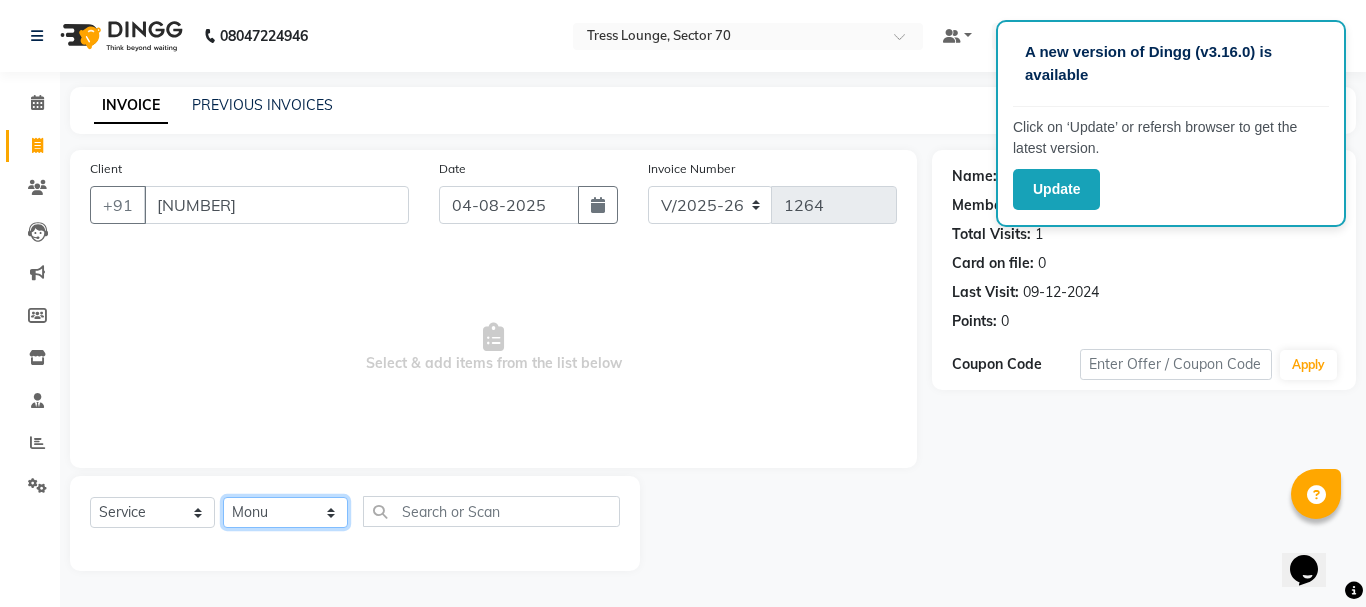 click on "Select Stylist Aman  Anni  Ashu  Dev  Gagan  Laxmi  Mohit Monu  Rahul  Sahil Shivani  shruti Vikas" 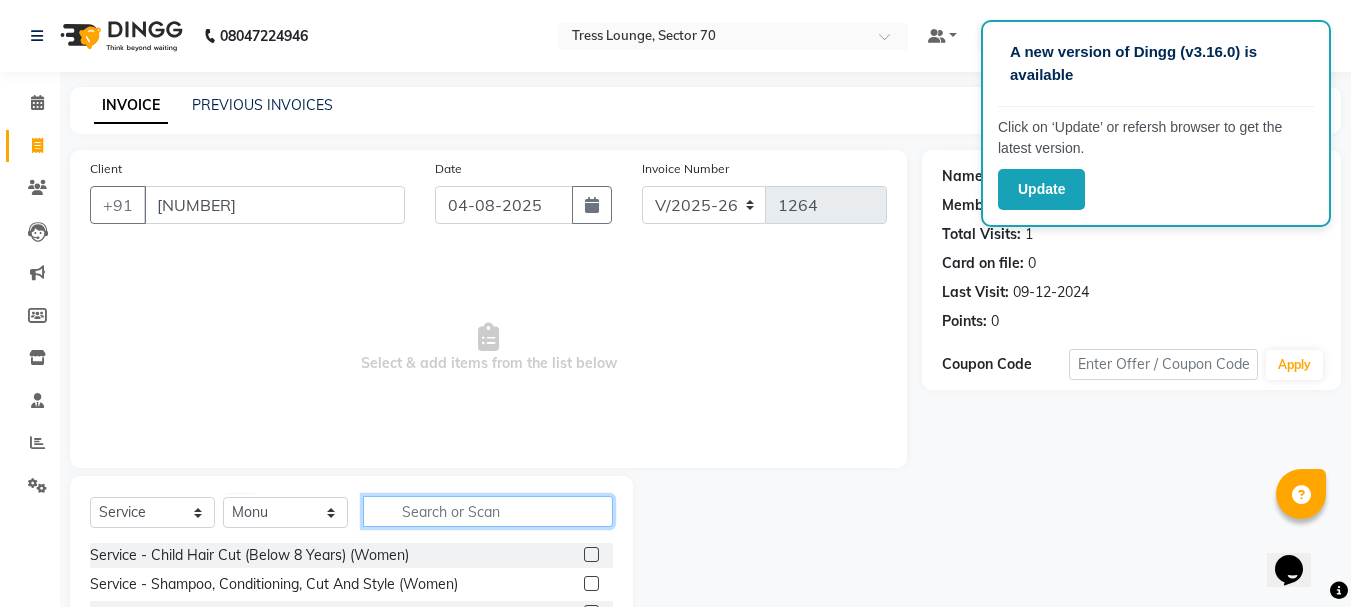 click 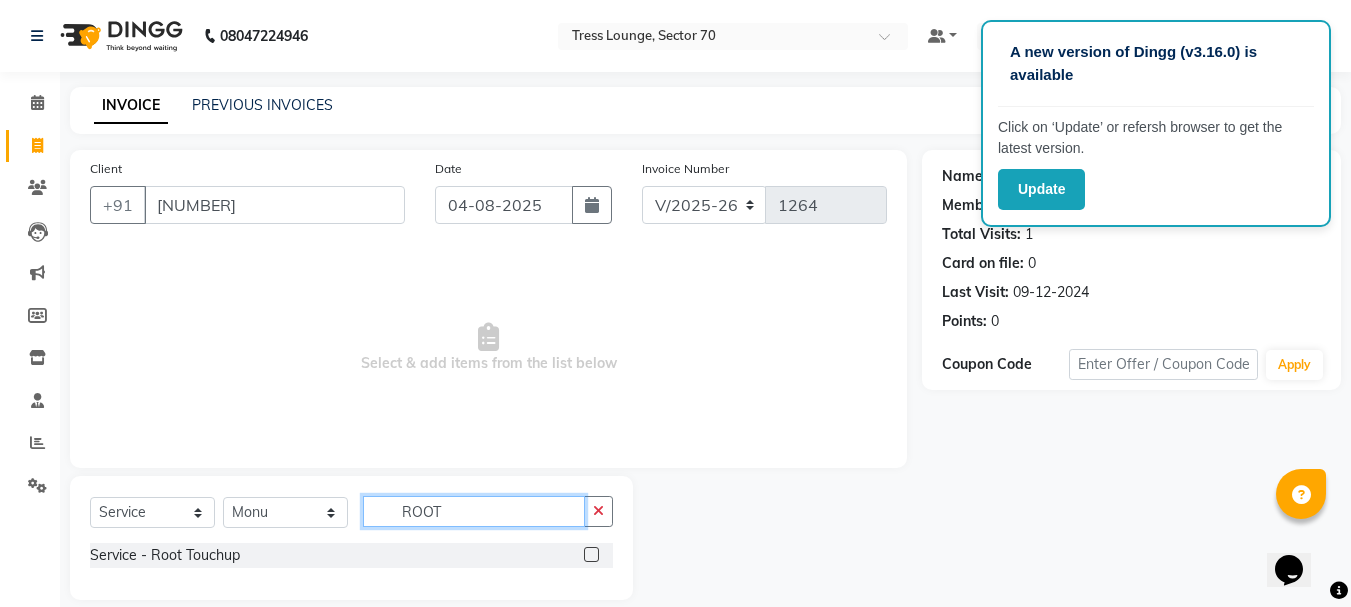 type on "ROOT" 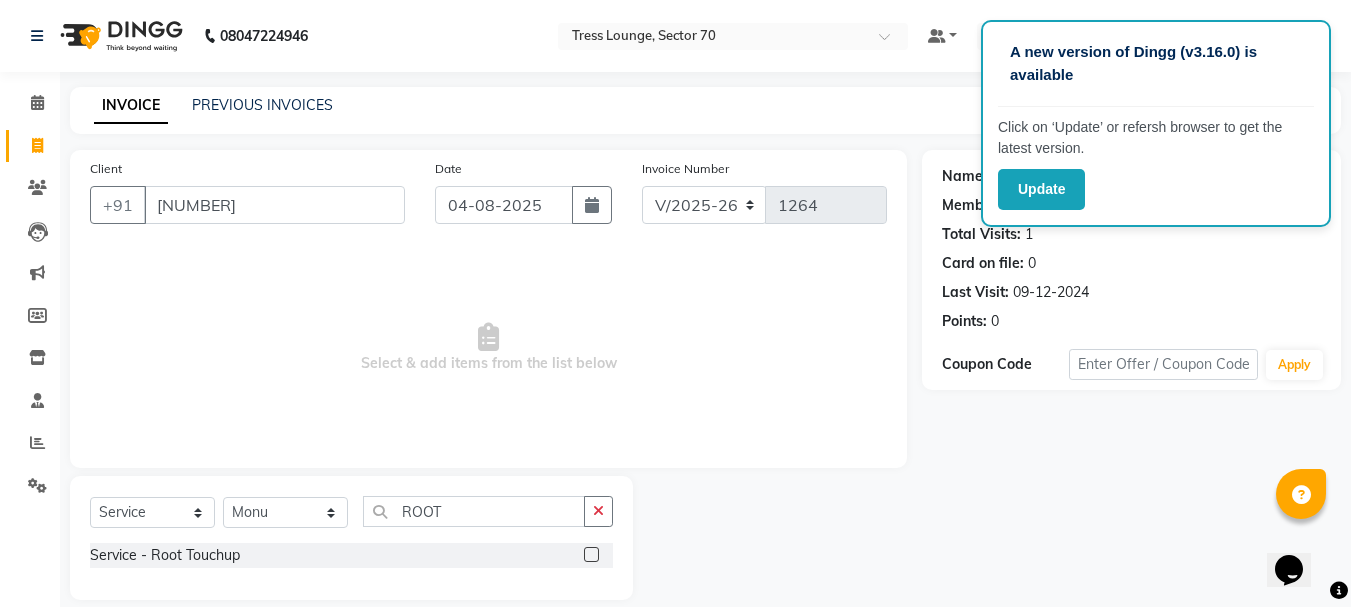 click 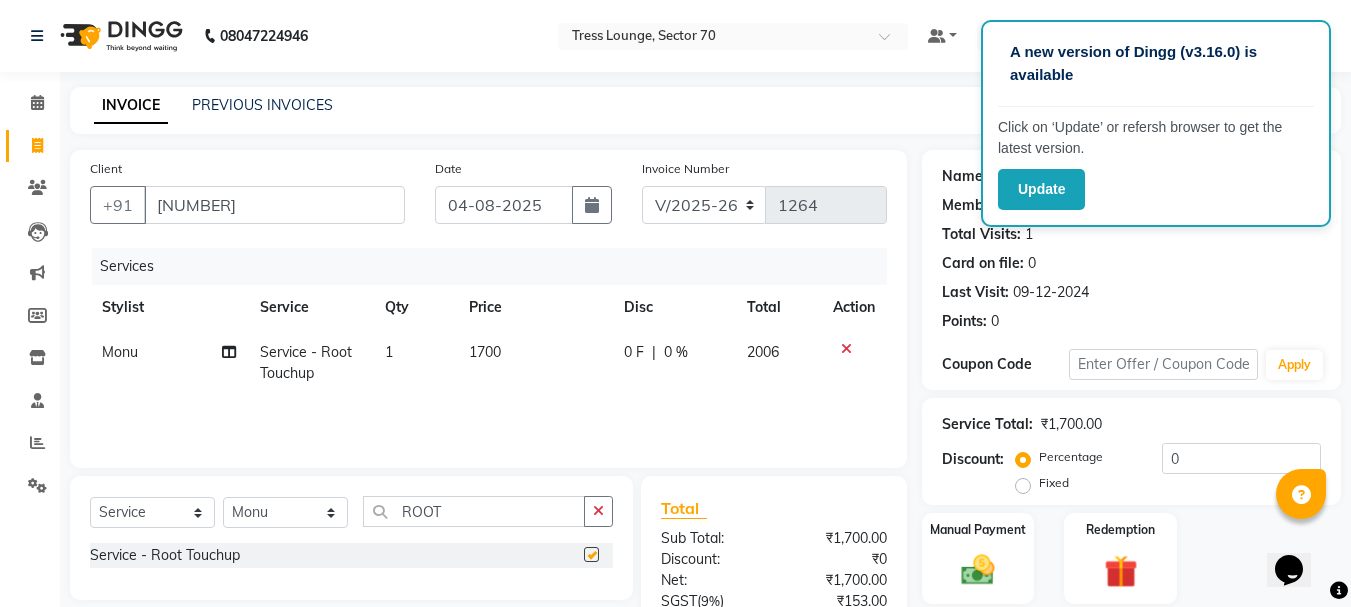 checkbox on "false" 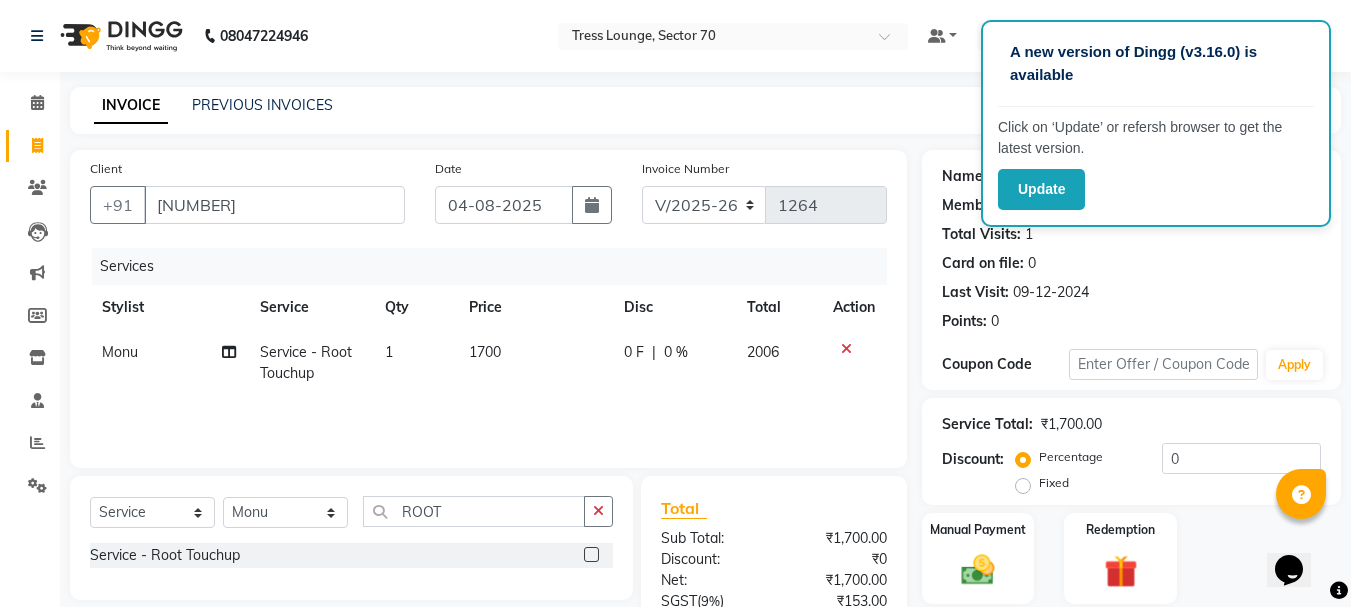 click on "1700" 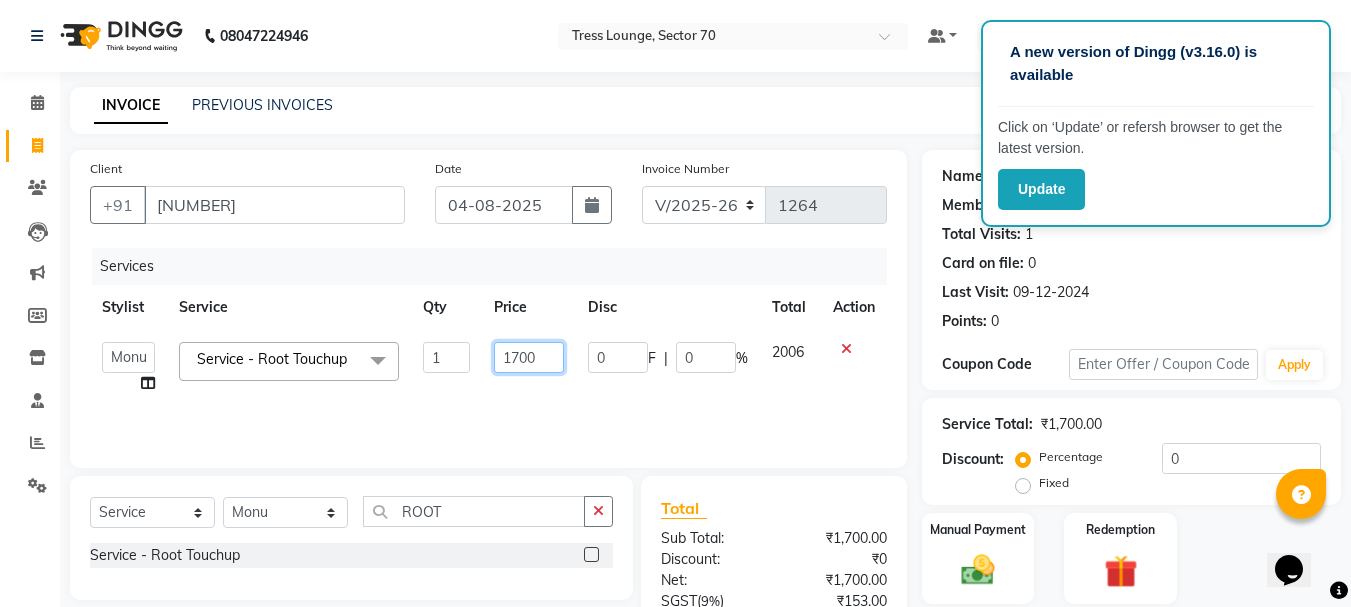click on "1700" 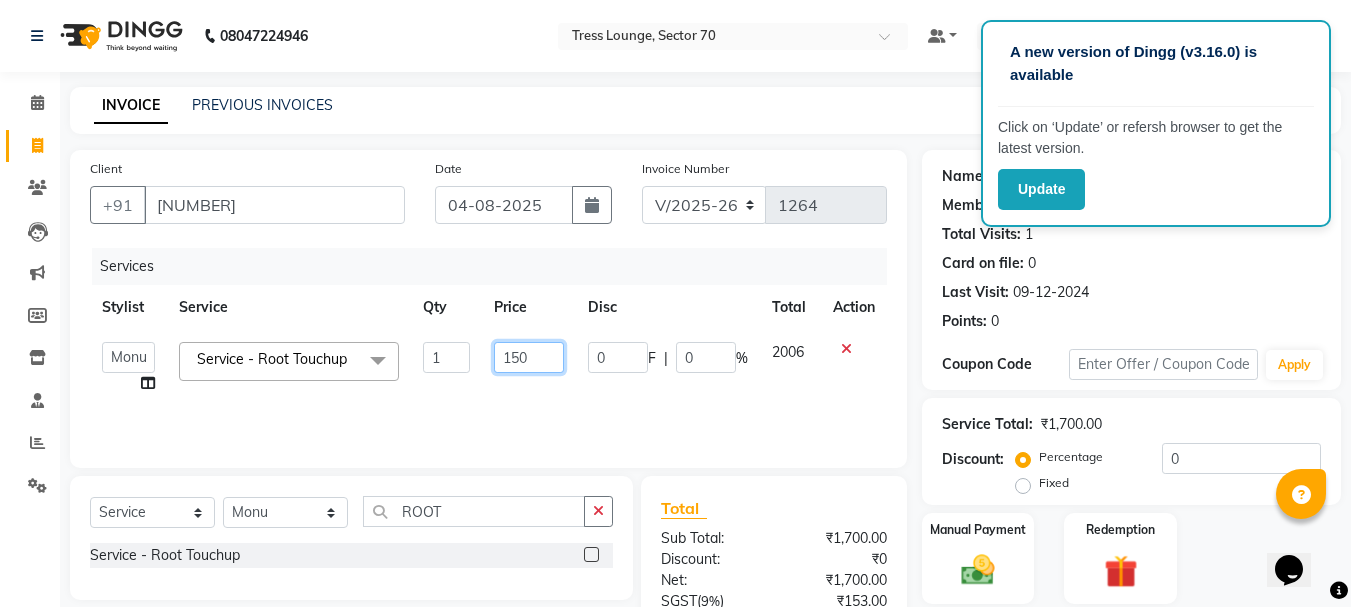 type on "1500" 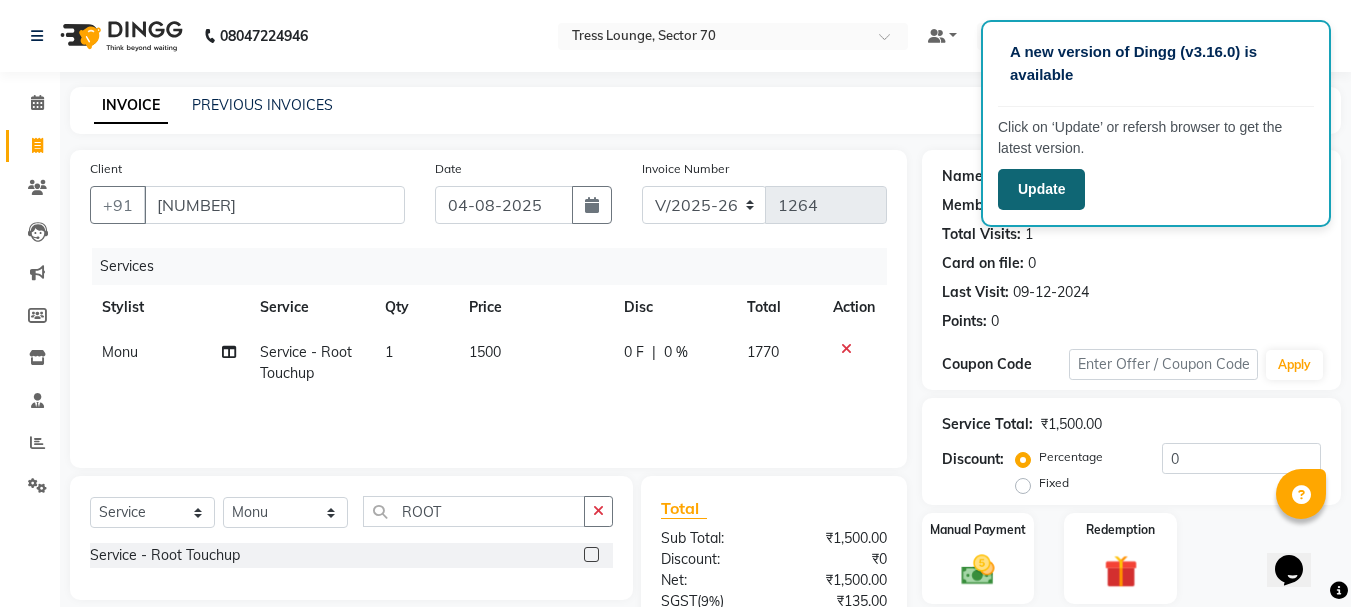 click on "Update" 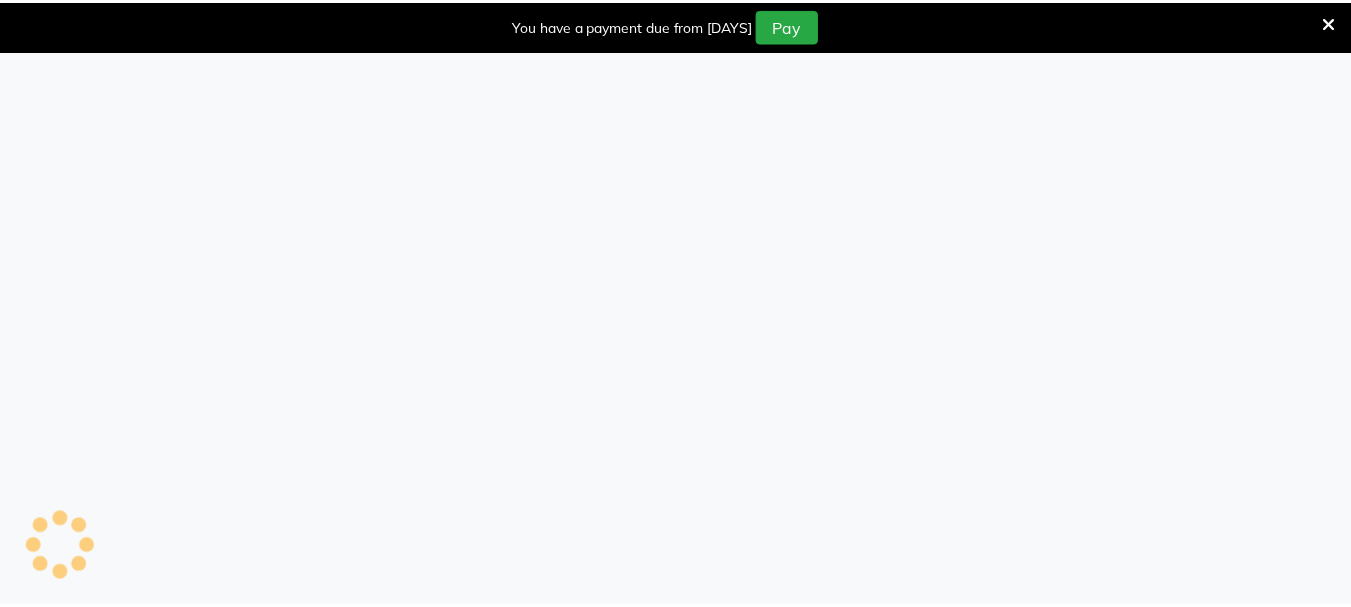 scroll, scrollTop: 0, scrollLeft: 0, axis: both 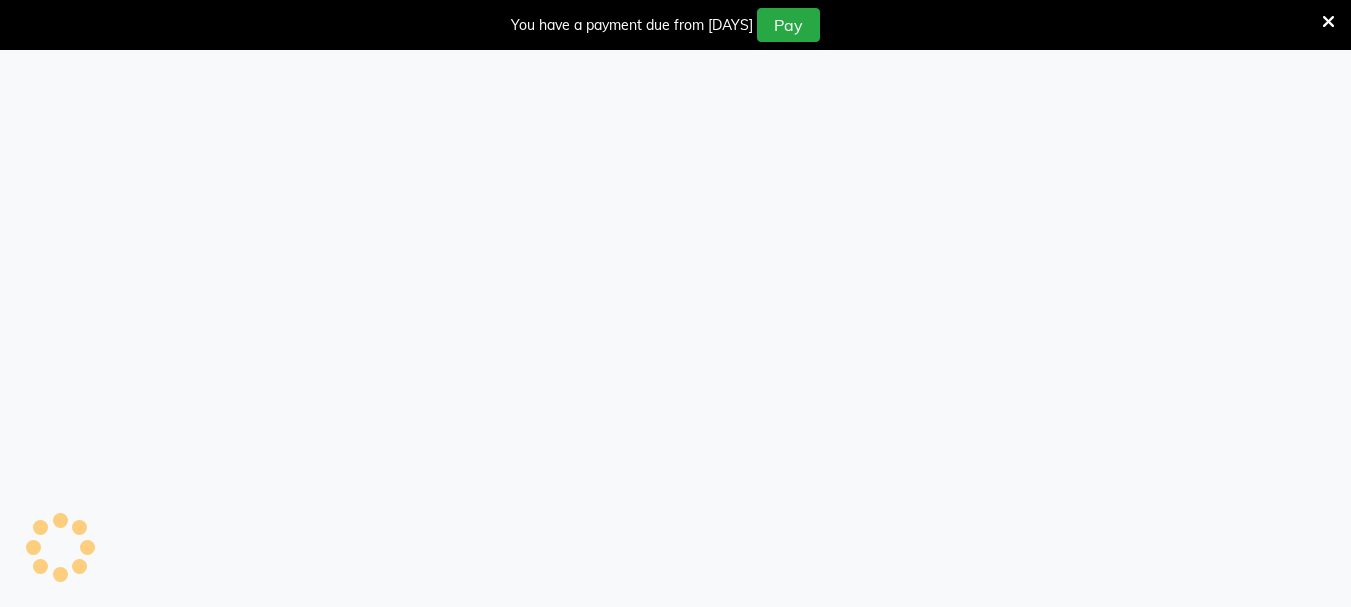 select on "service" 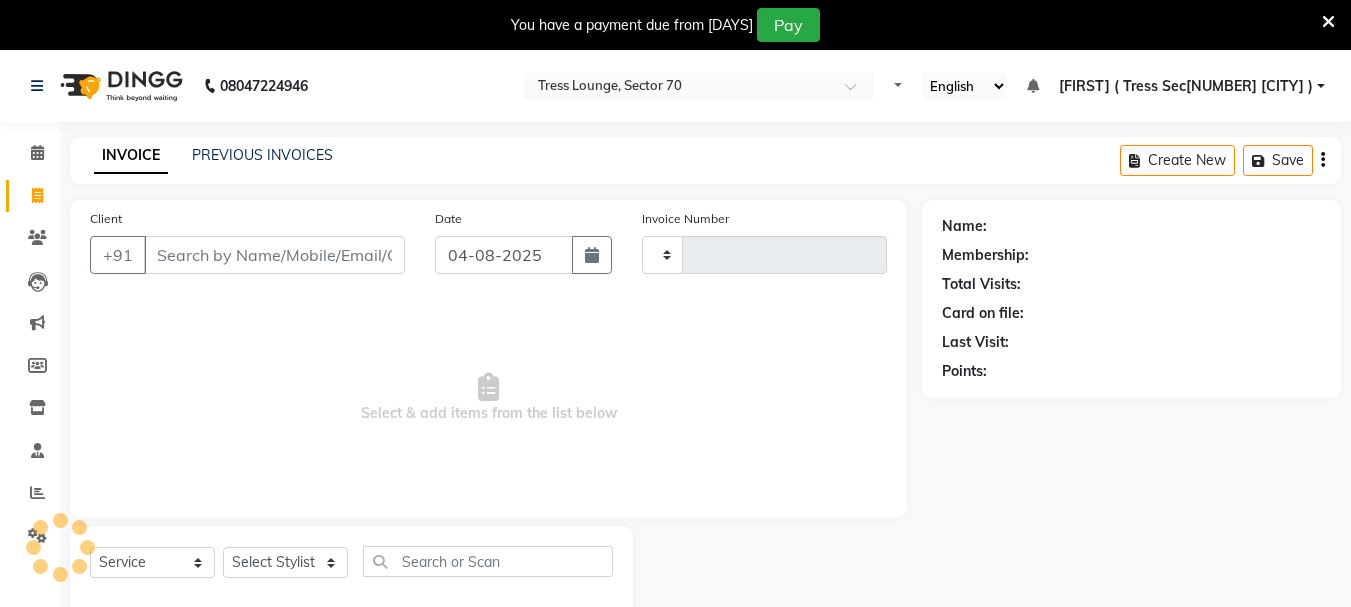 type on "1264" 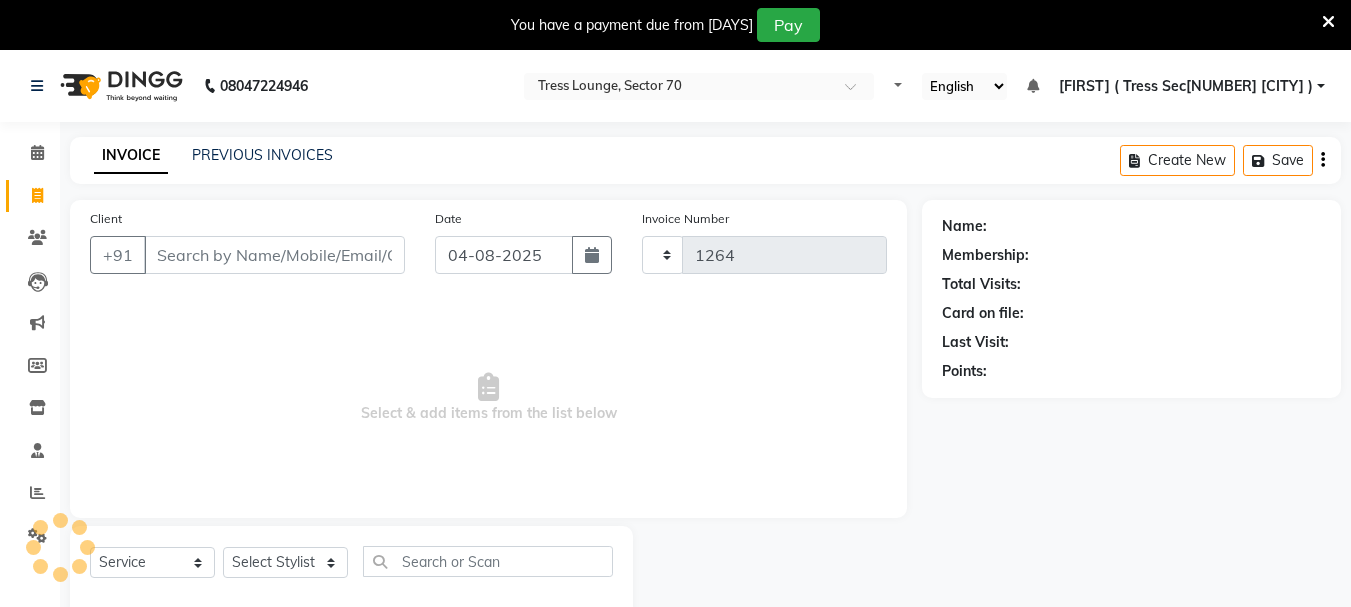 select on "6241" 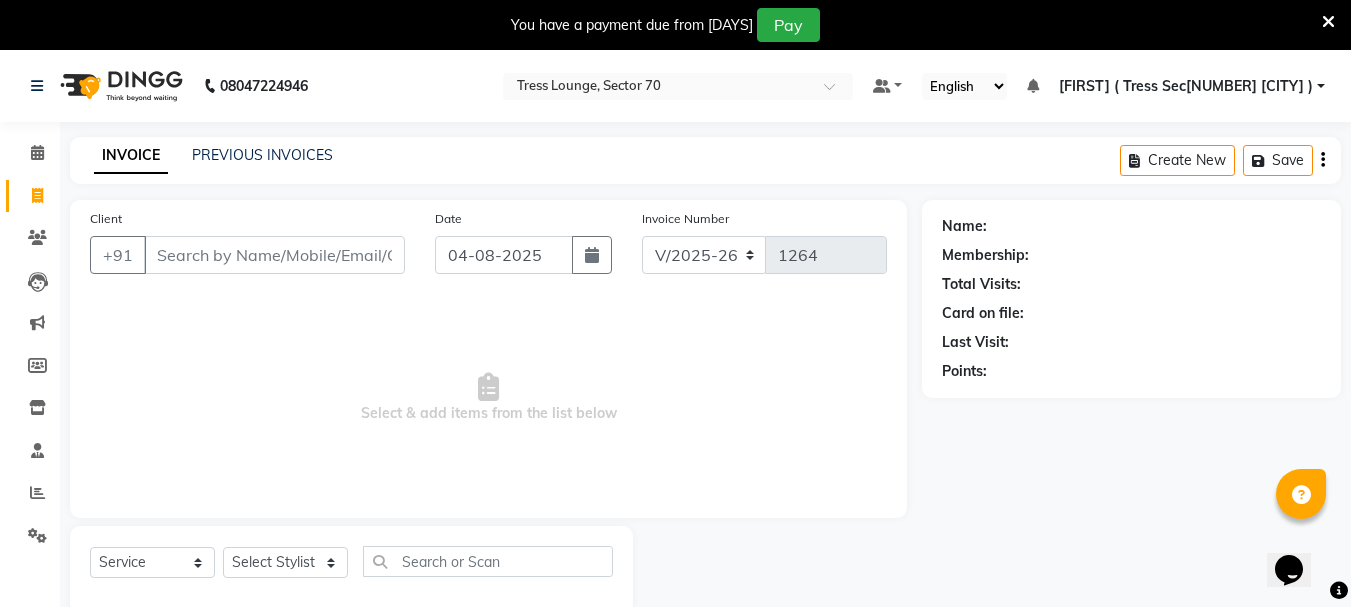scroll, scrollTop: 0, scrollLeft: 0, axis: both 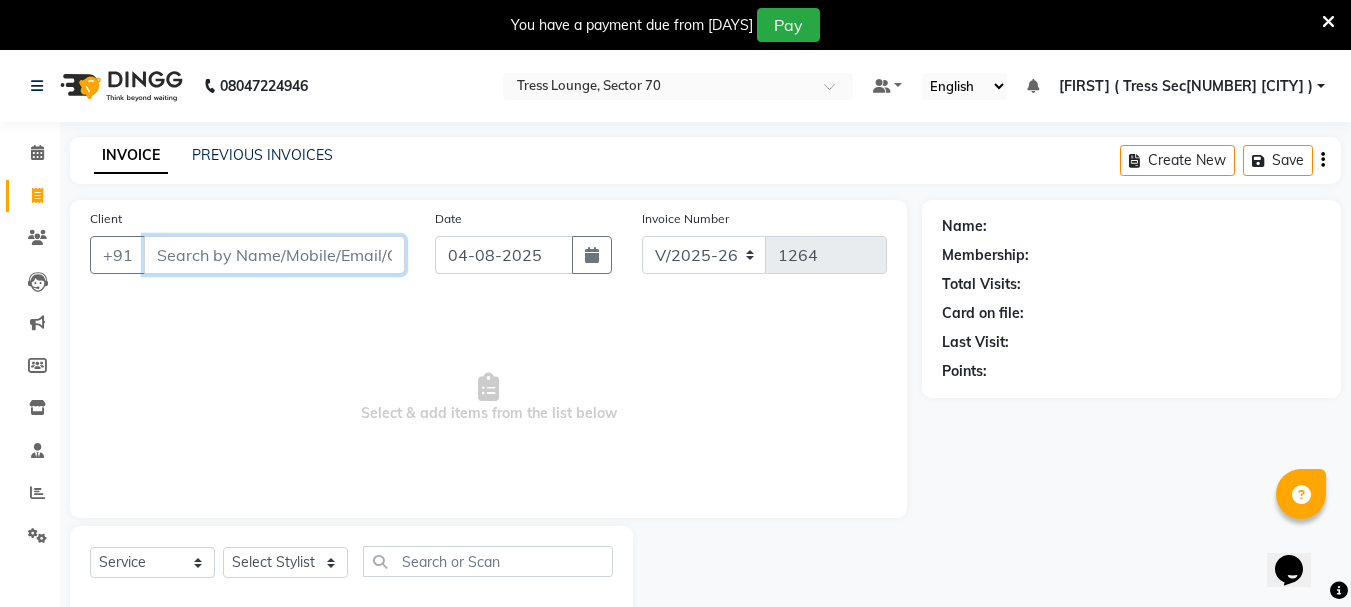 click on "Client" at bounding box center [274, 255] 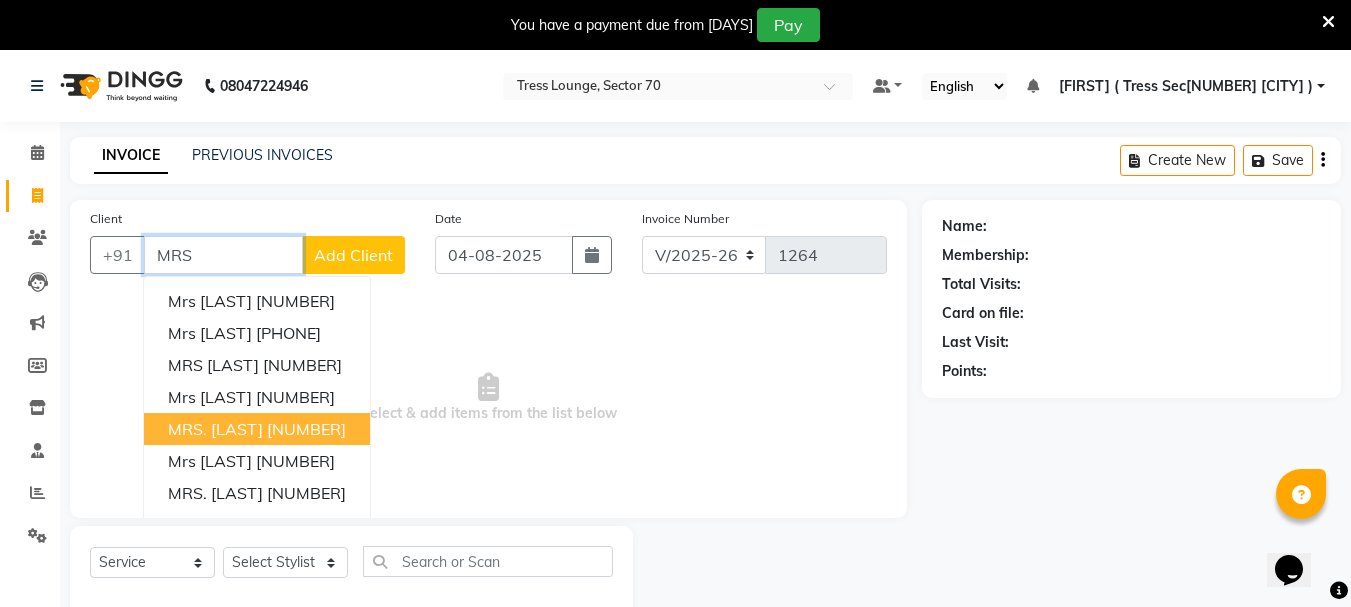 click on "MRS. [LAST] [NUMBER]" at bounding box center (257, 429) 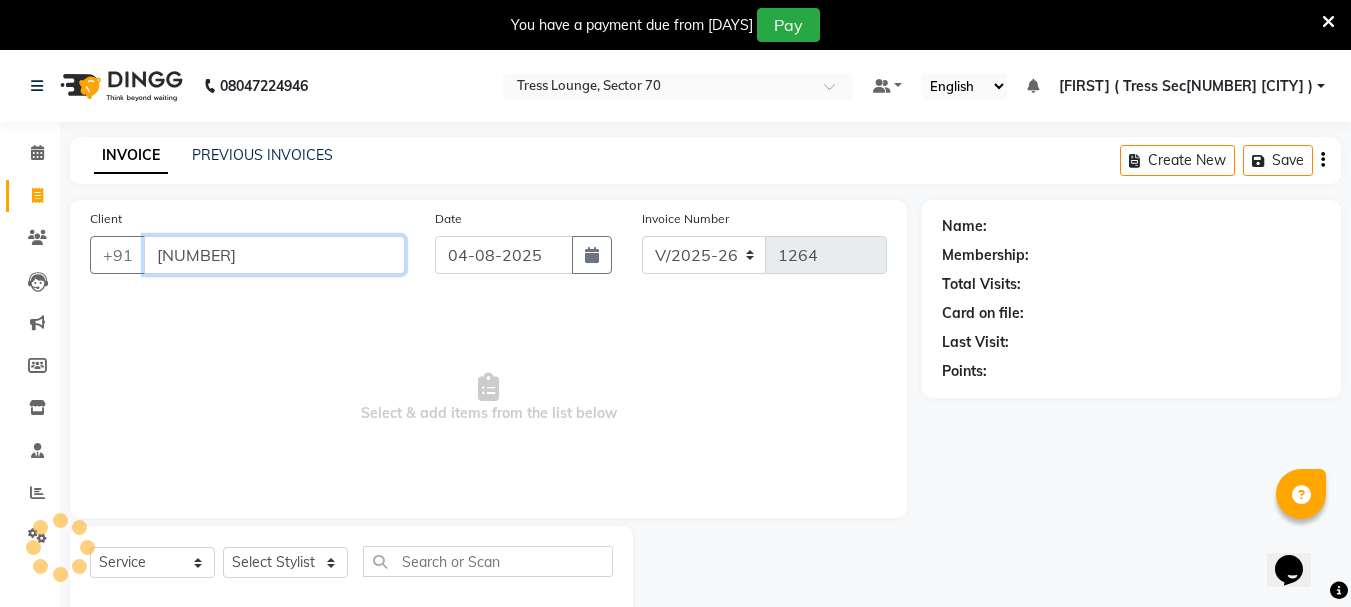 type on "[NUMBER]" 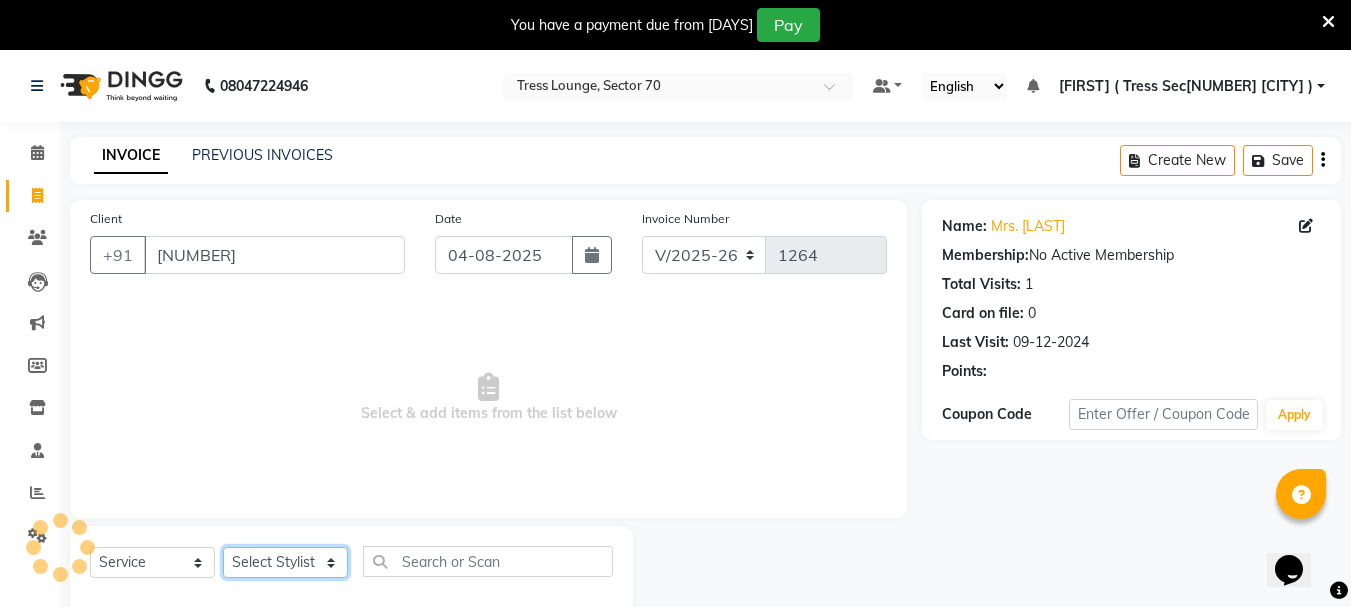 click on "Select Stylist Aman  Anni  Ashu  Dev  Gagan  Laxmi  Mohit Monu  Rahul  Sahil Shivani  shruti Vikas" 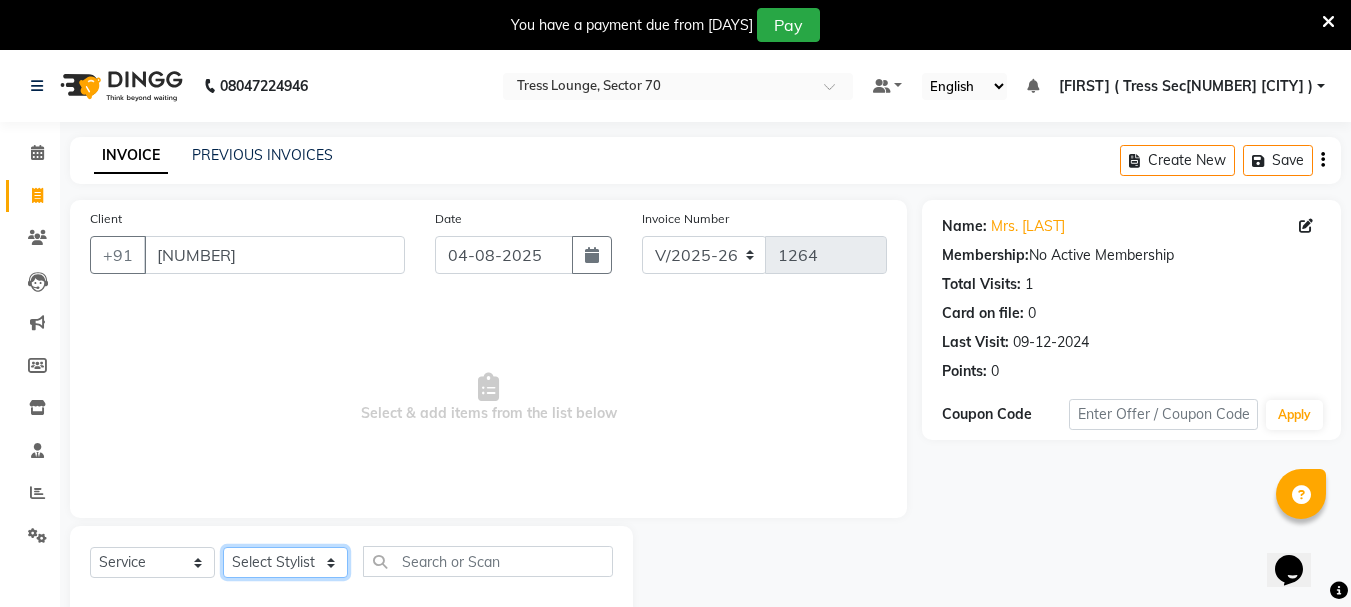 select on "46192" 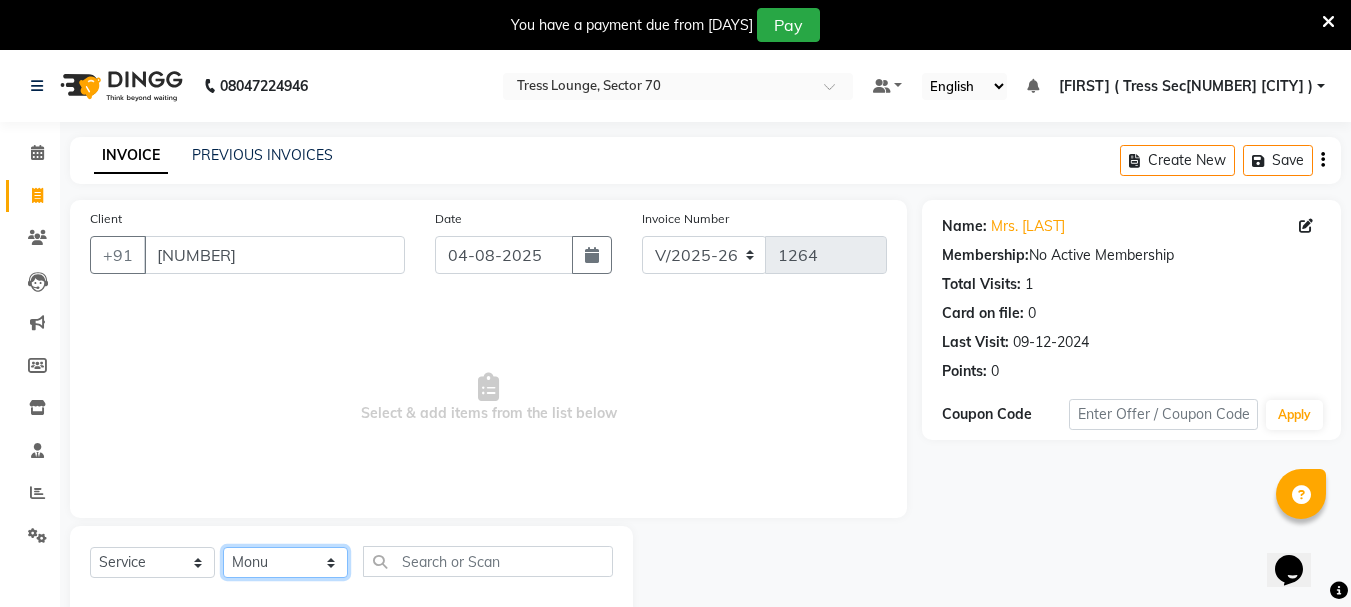 click on "Select Stylist Aman  Anni  Ashu  Dev  Gagan  Laxmi  Mohit Monu  Rahul  Sahil Shivani  shruti Vikas" 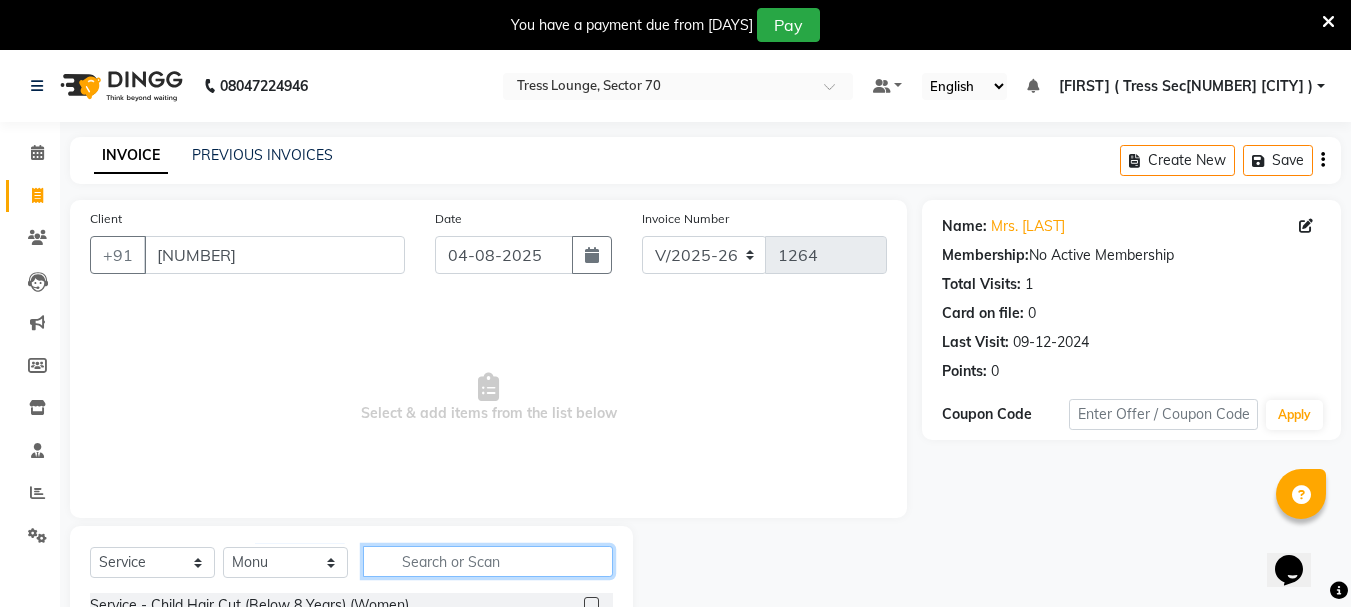 click 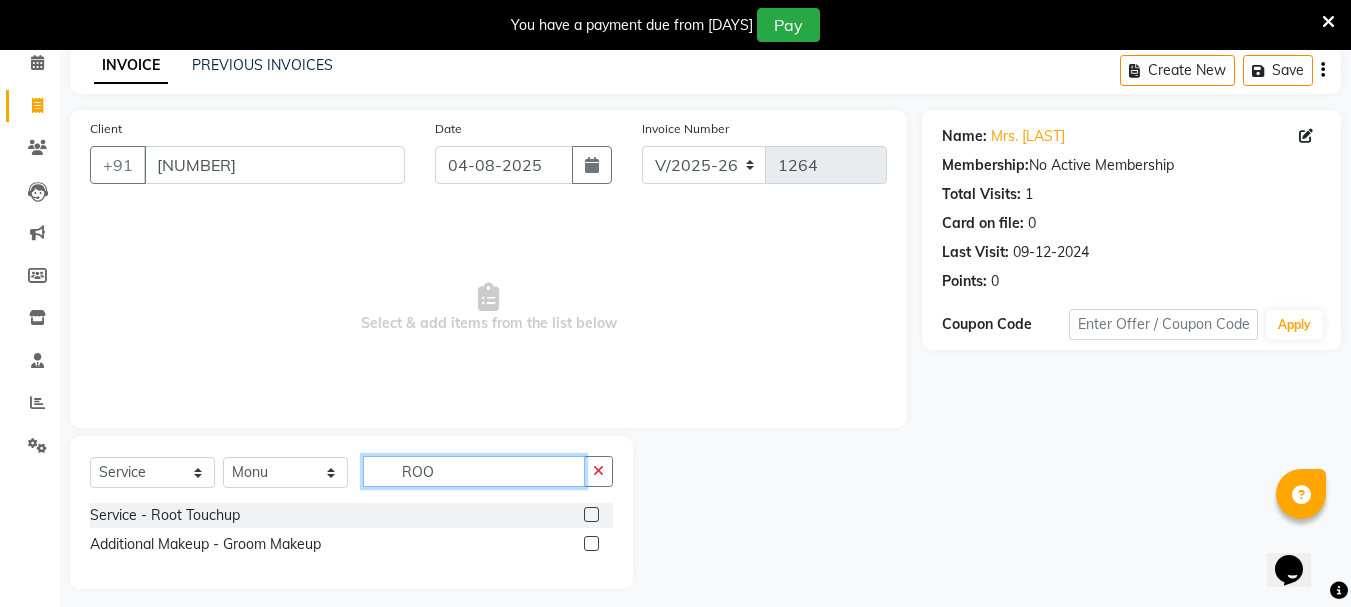 scroll, scrollTop: 102, scrollLeft: 0, axis: vertical 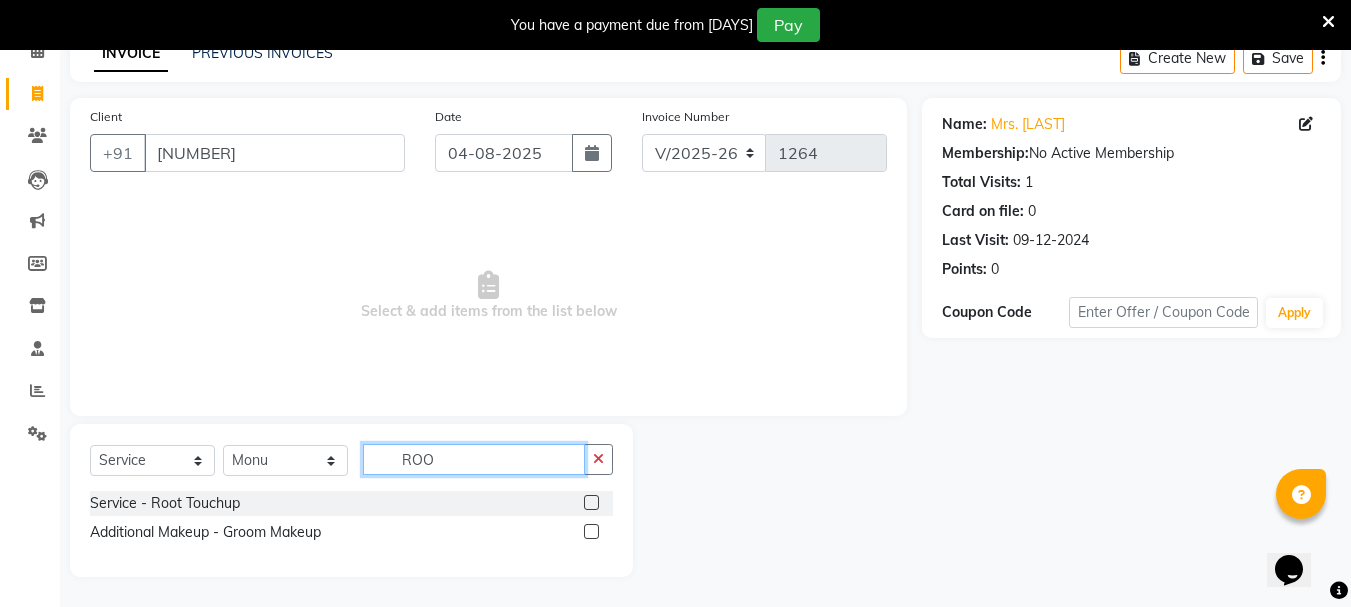 type on "ROO" 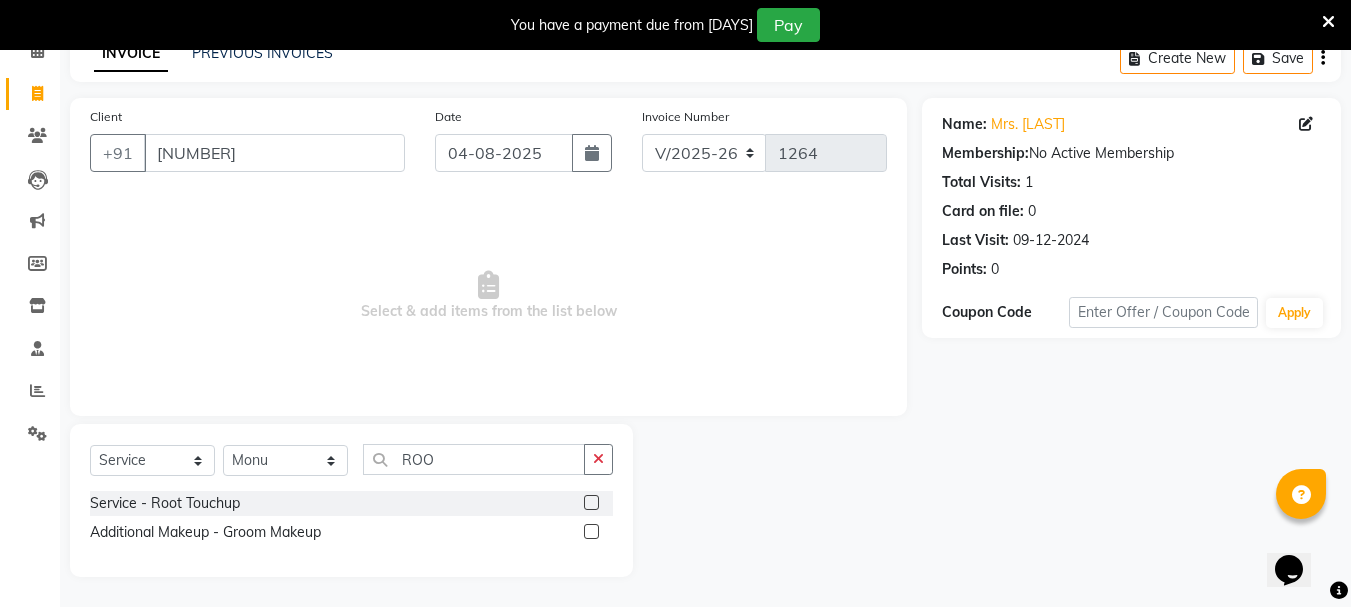 click 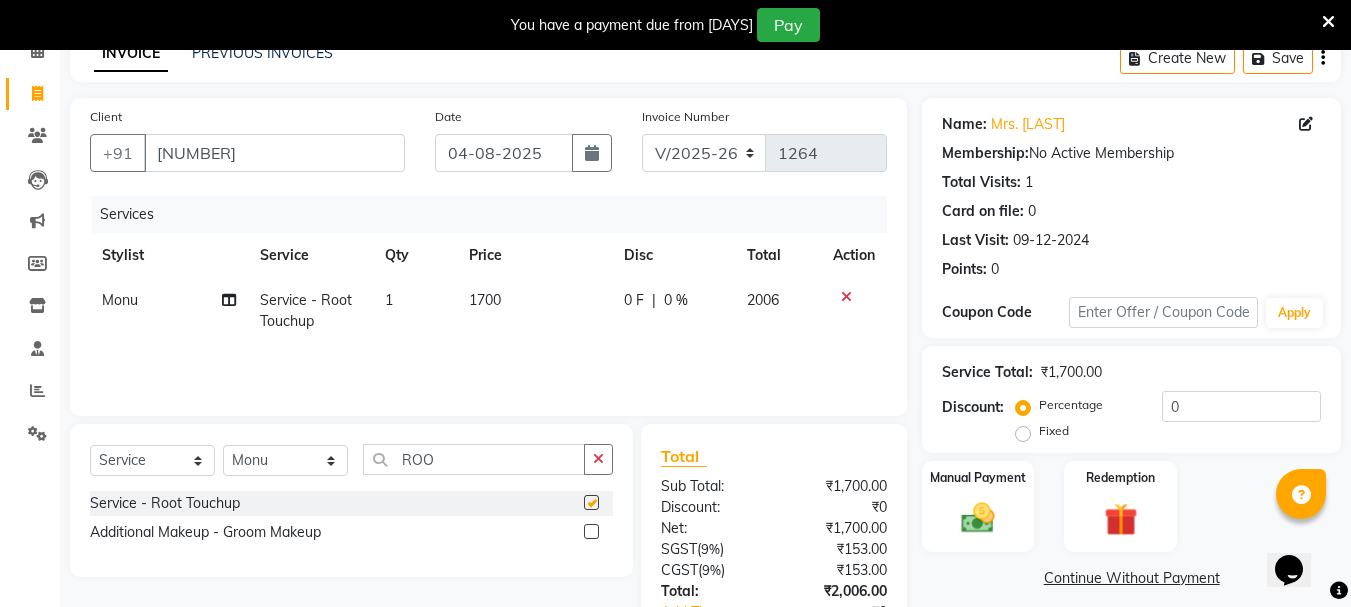 checkbox on "false" 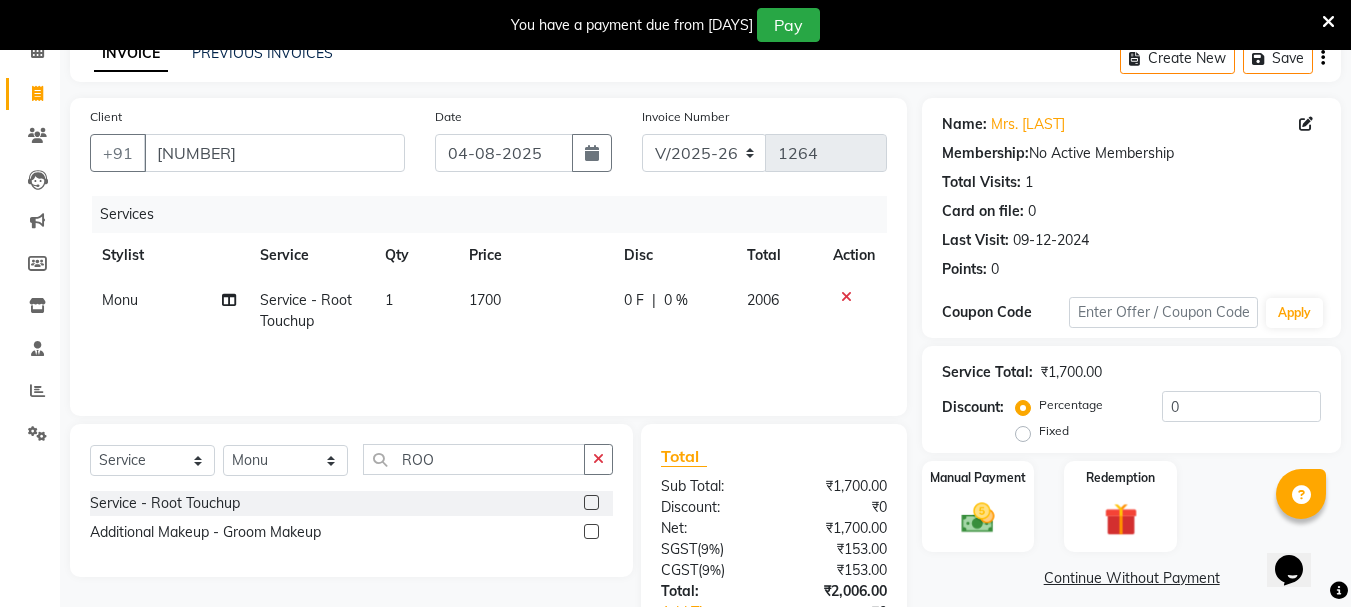 click on "Services Stylist Service Qty Price Disc Total Action [PERSON] Service - Root Touchup 1 1700 0 F | 0 % 2006" 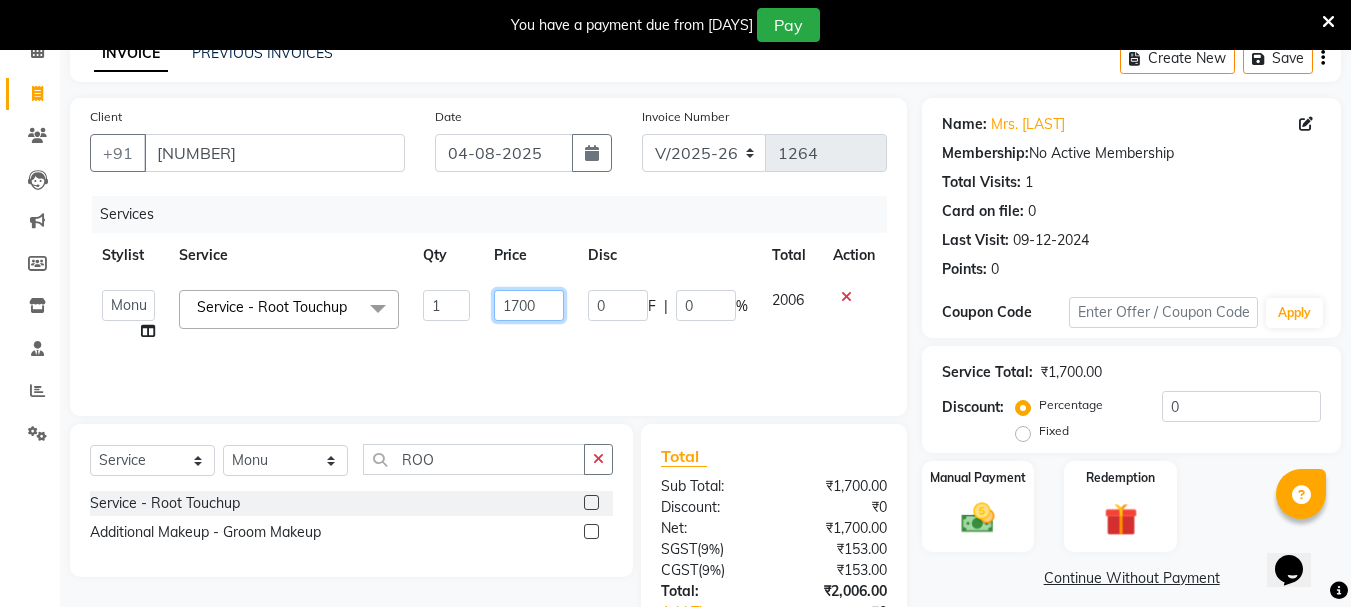 click on "1700" 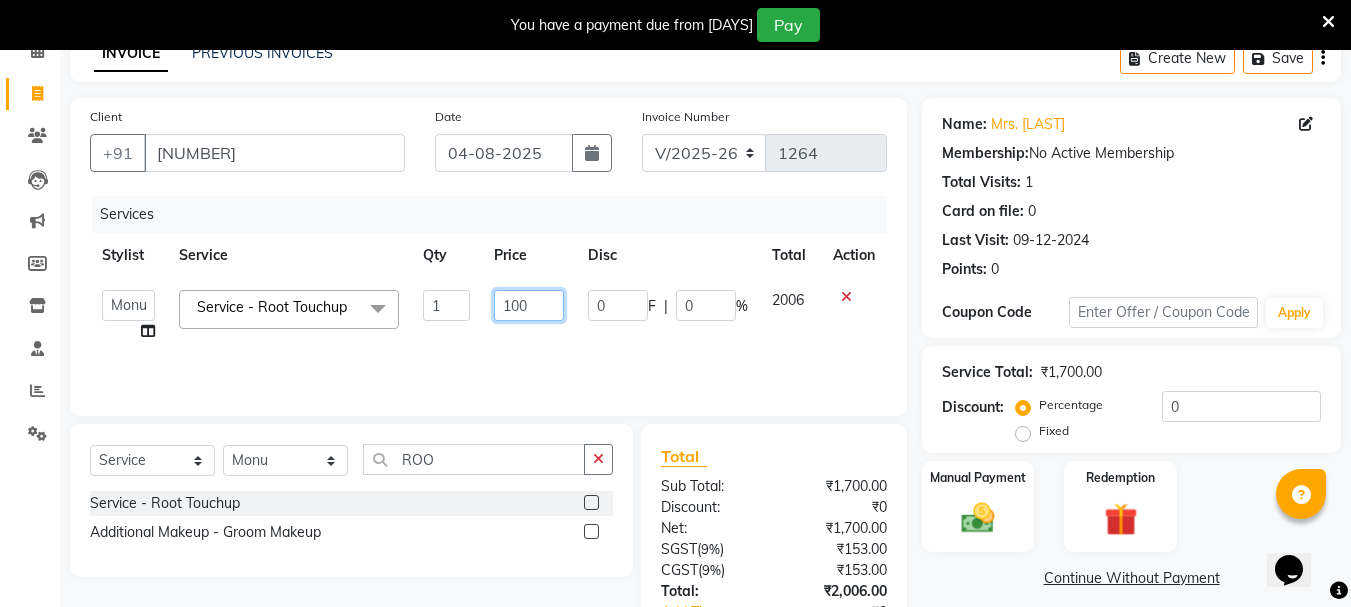 type on "1500" 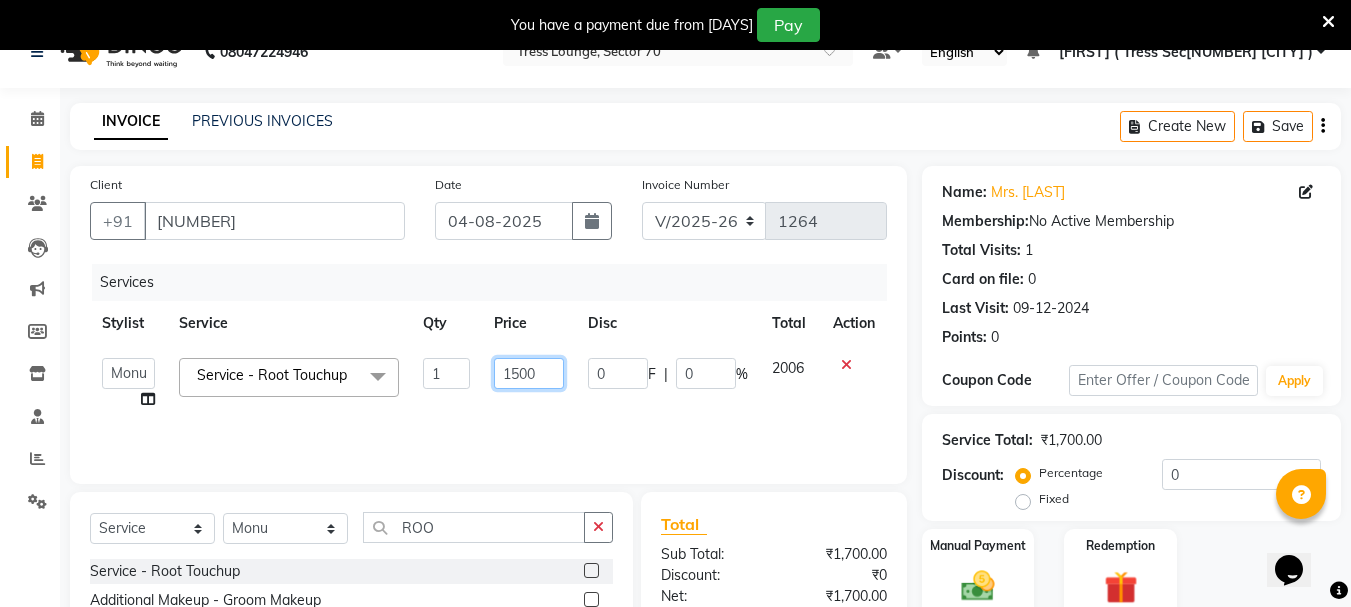 scroll, scrollTop: 0, scrollLeft: 0, axis: both 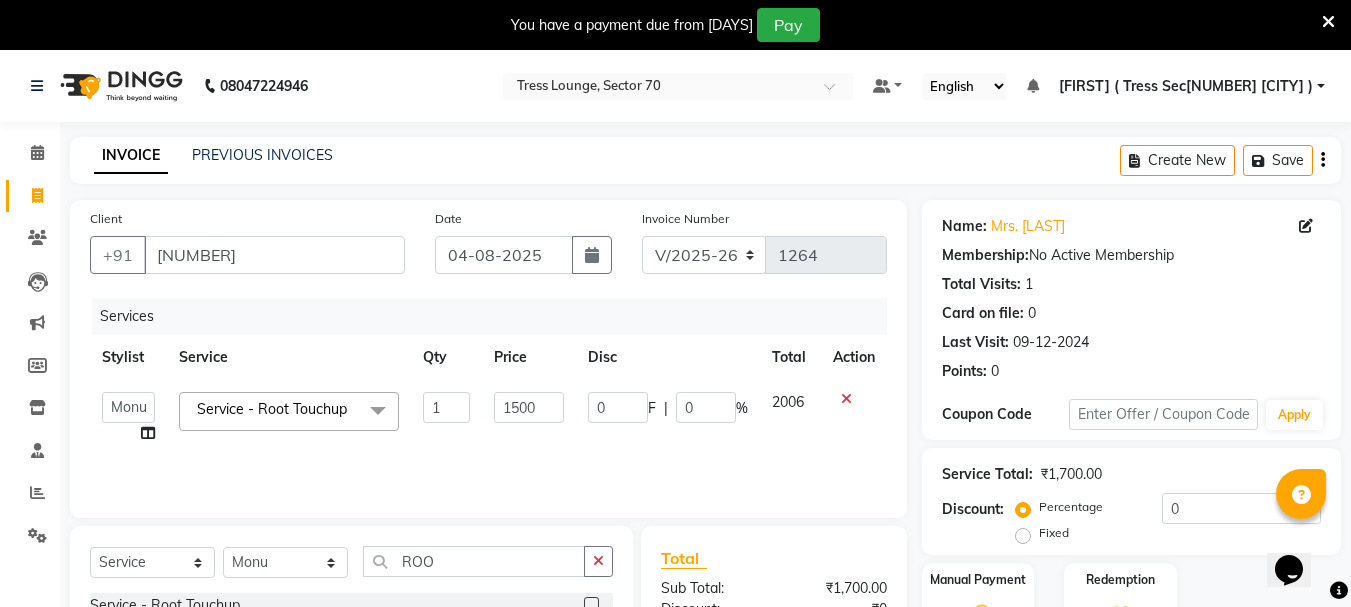 click 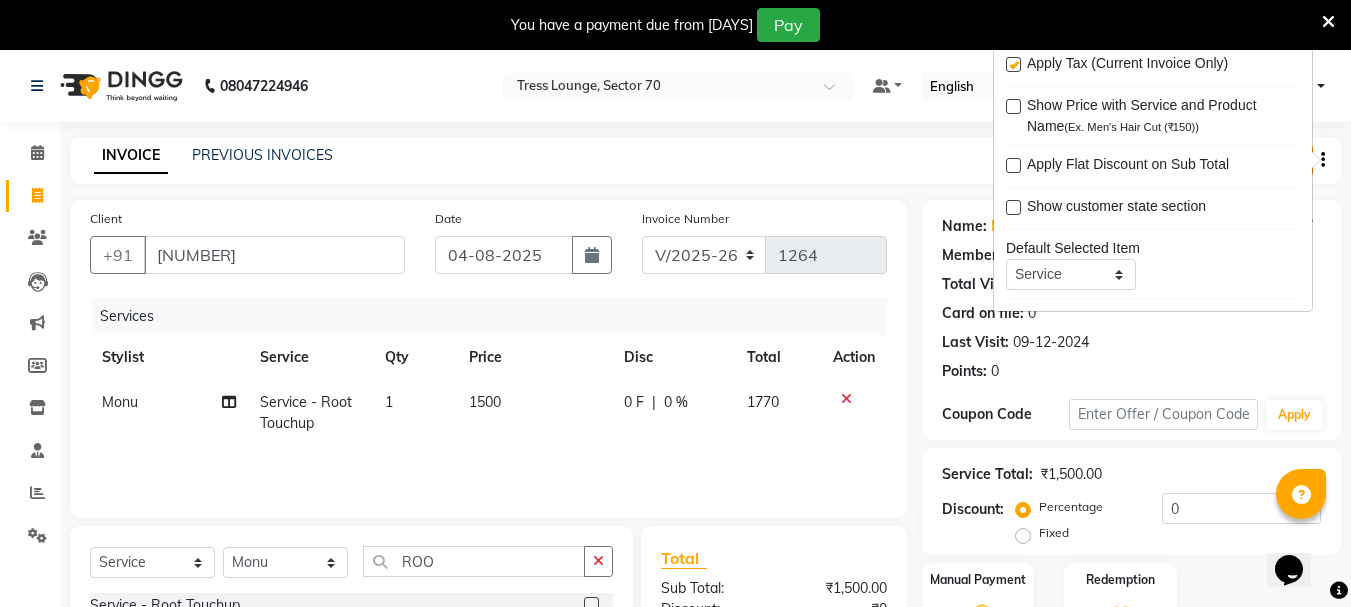 click at bounding box center (1013, 64) 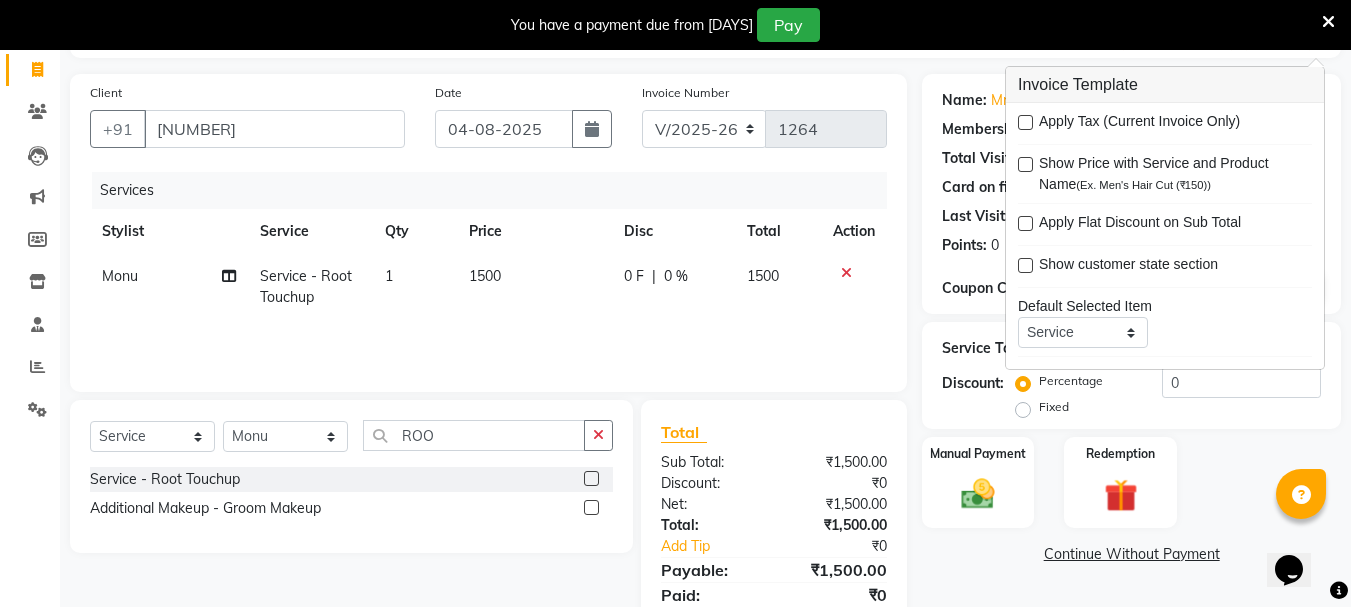 scroll, scrollTop: 201, scrollLeft: 0, axis: vertical 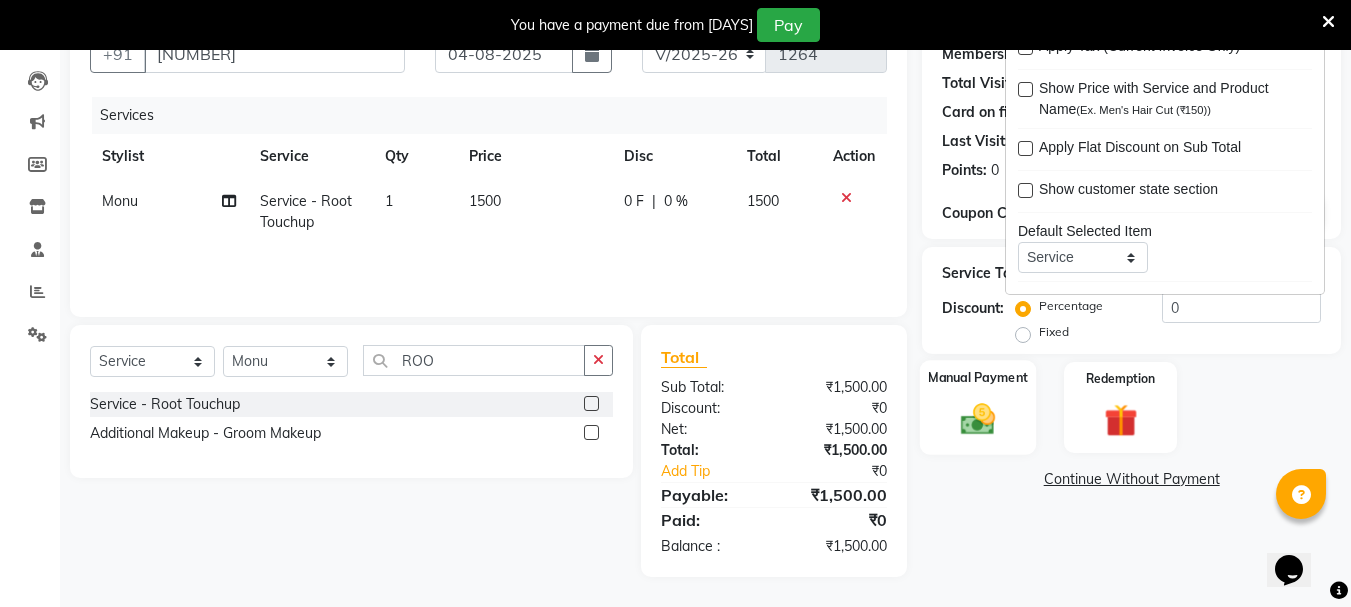 click 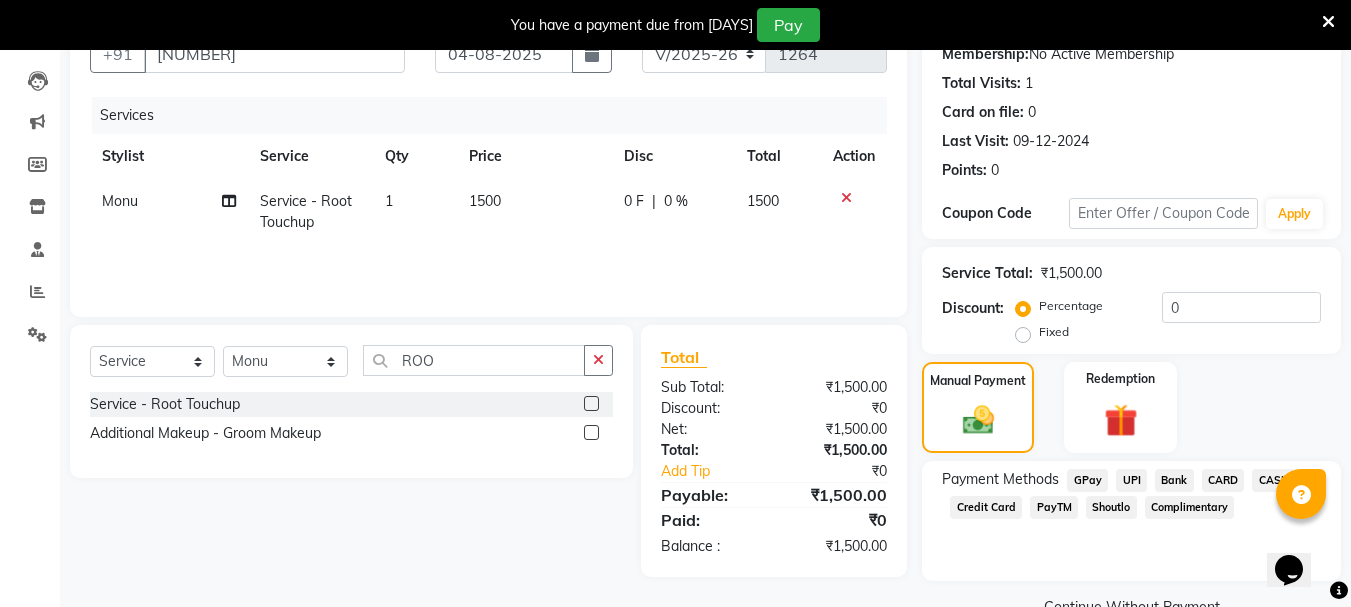 click on "CARD" 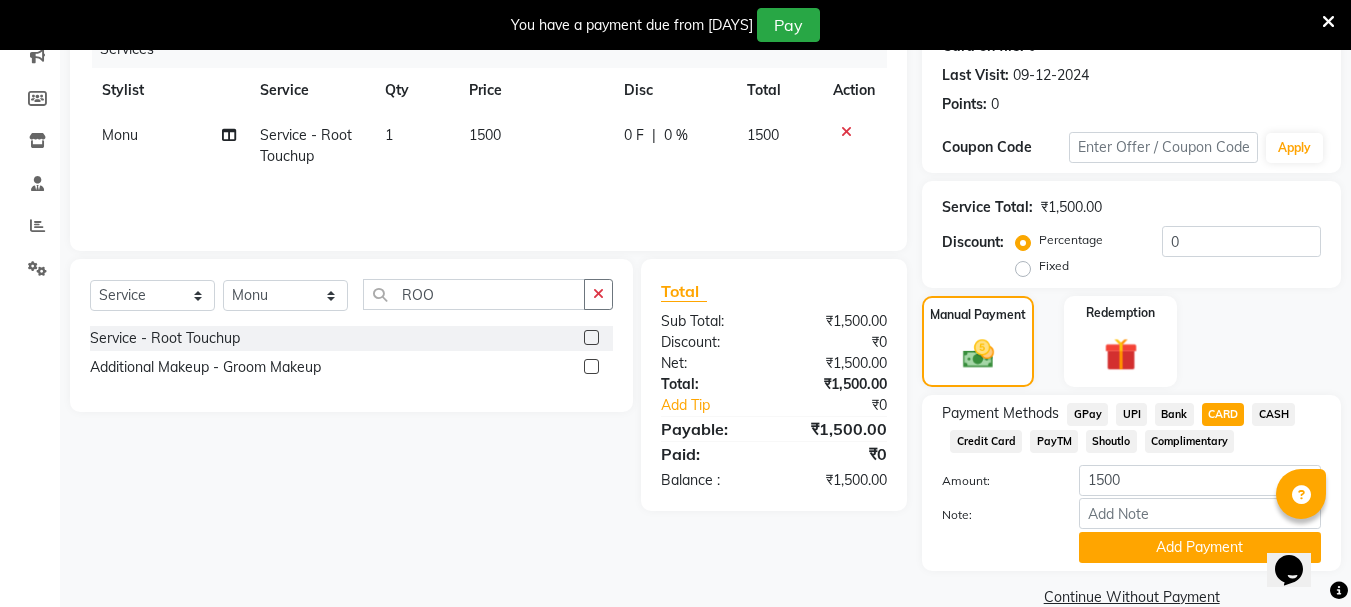 scroll, scrollTop: 302, scrollLeft: 0, axis: vertical 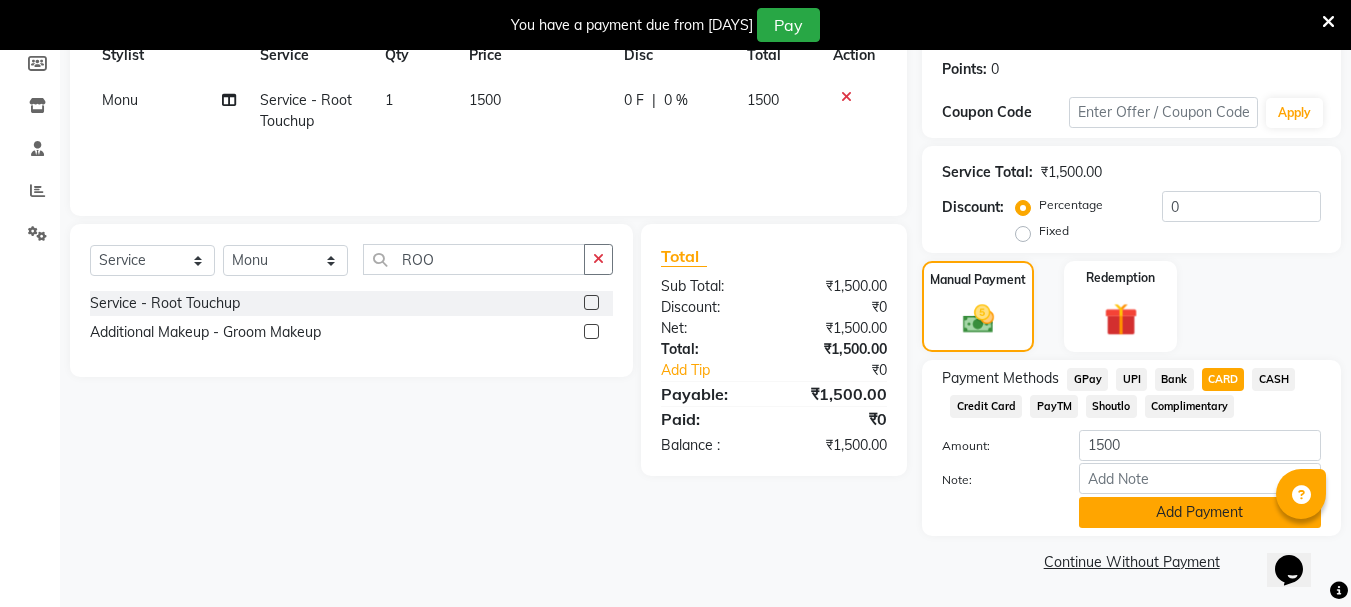 click on "Add Payment" 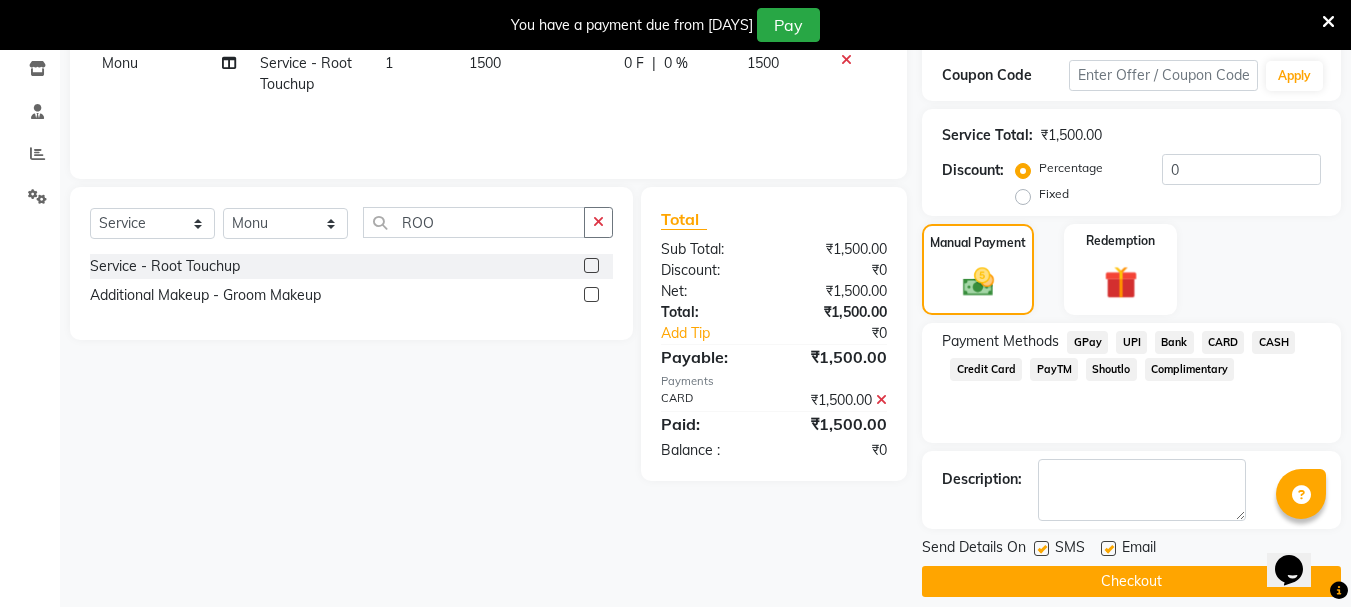 scroll, scrollTop: 359, scrollLeft: 0, axis: vertical 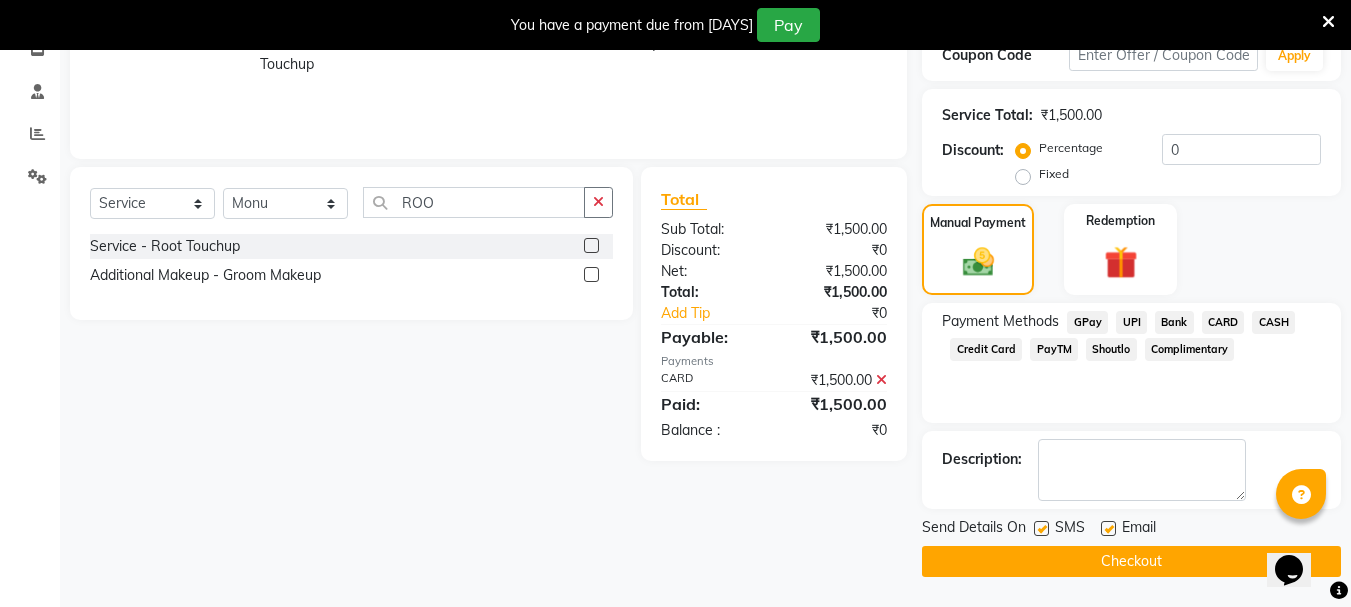 click 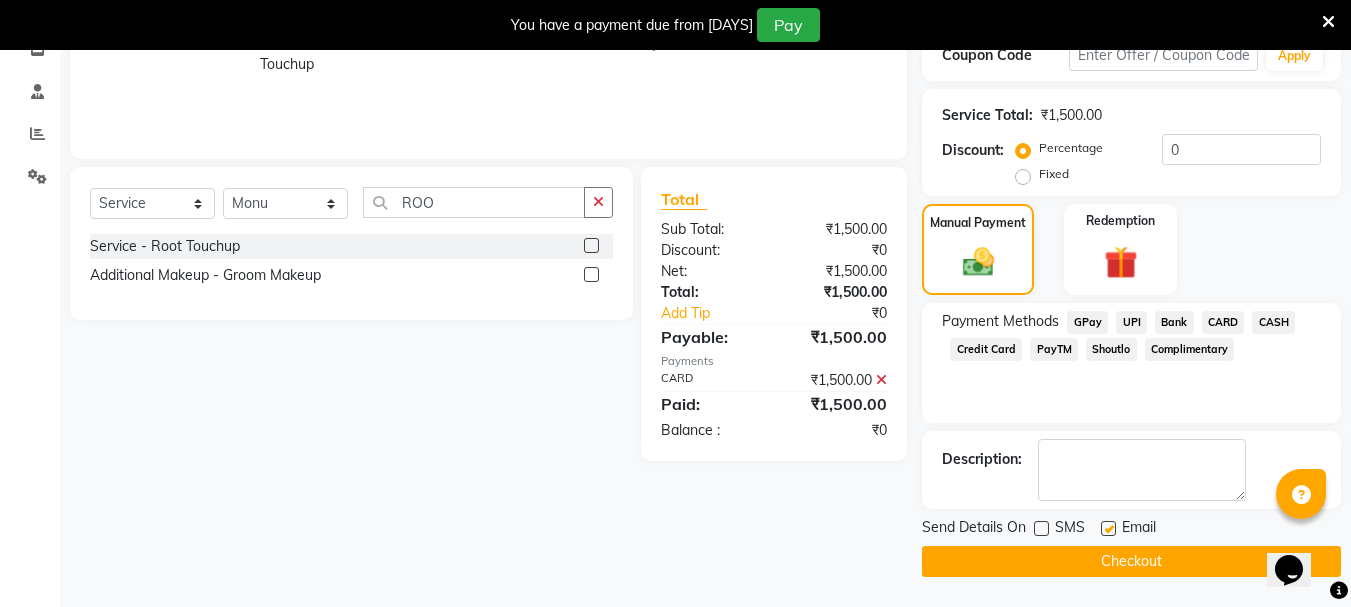 click on "Checkout" 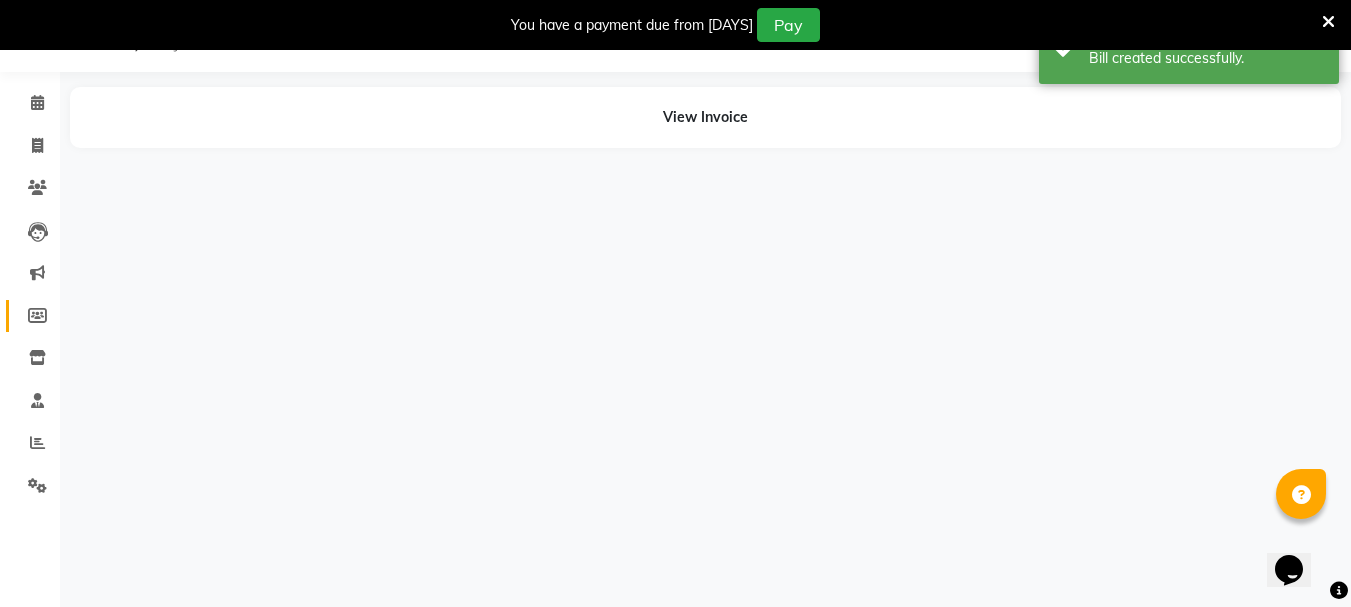 scroll, scrollTop: 50, scrollLeft: 0, axis: vertical 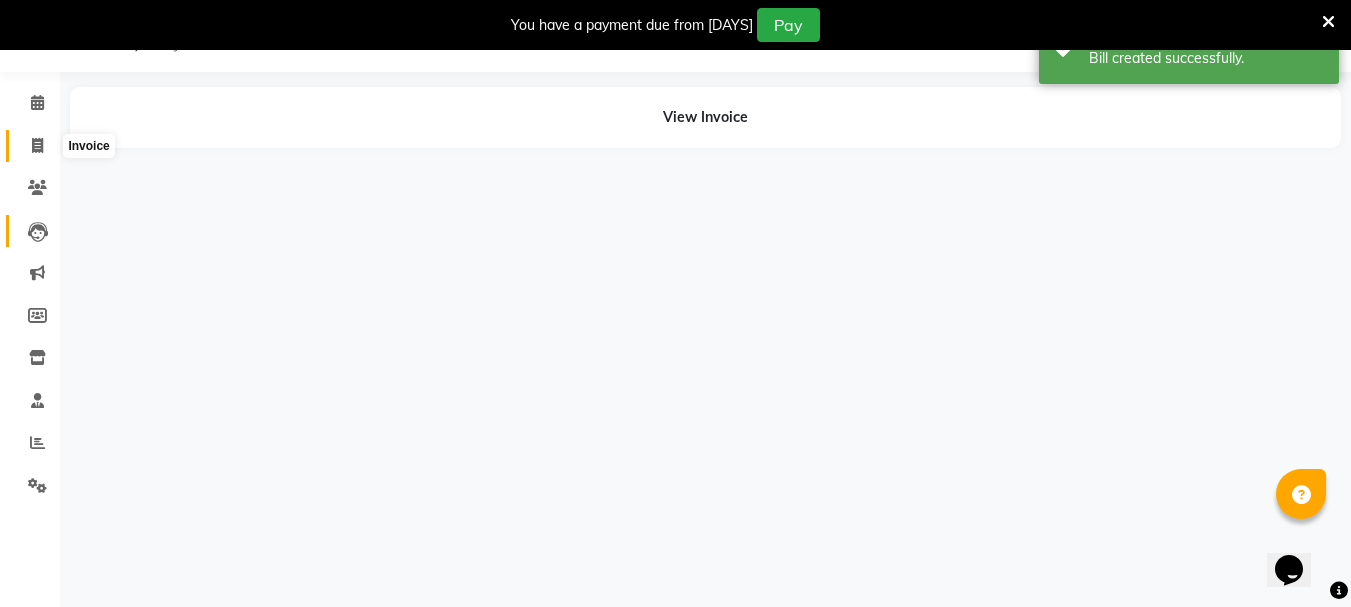 click 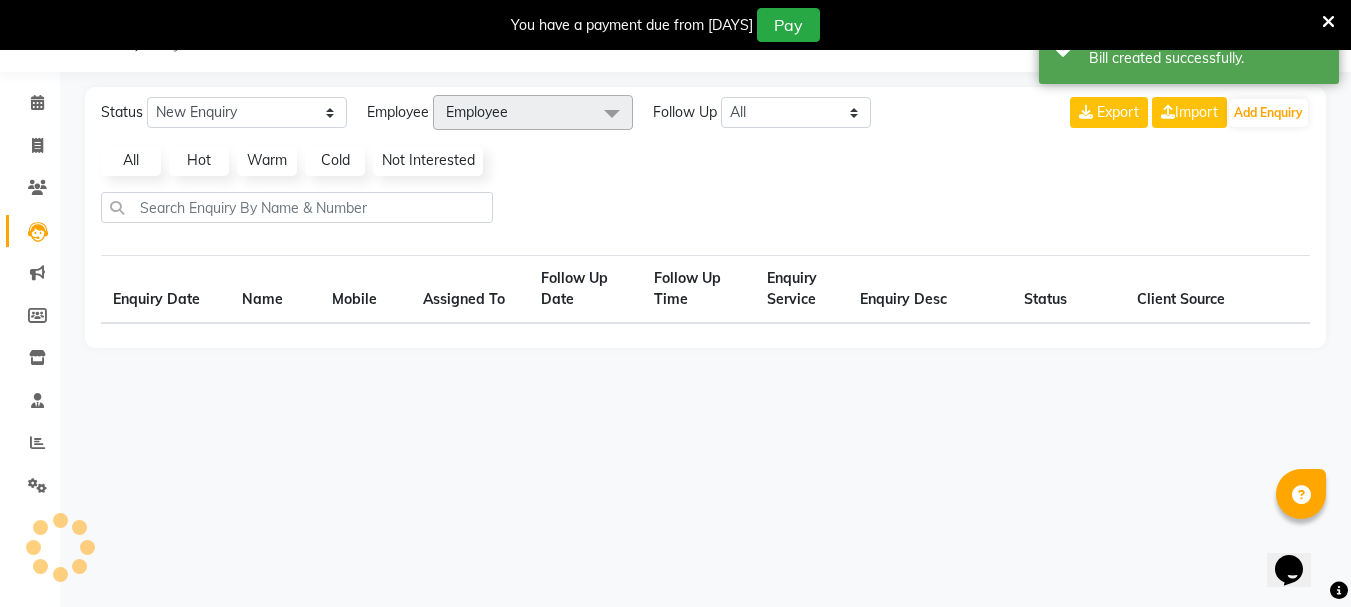 scroll, scrollTop: 50, scrollLeft: 0, axis: vertical 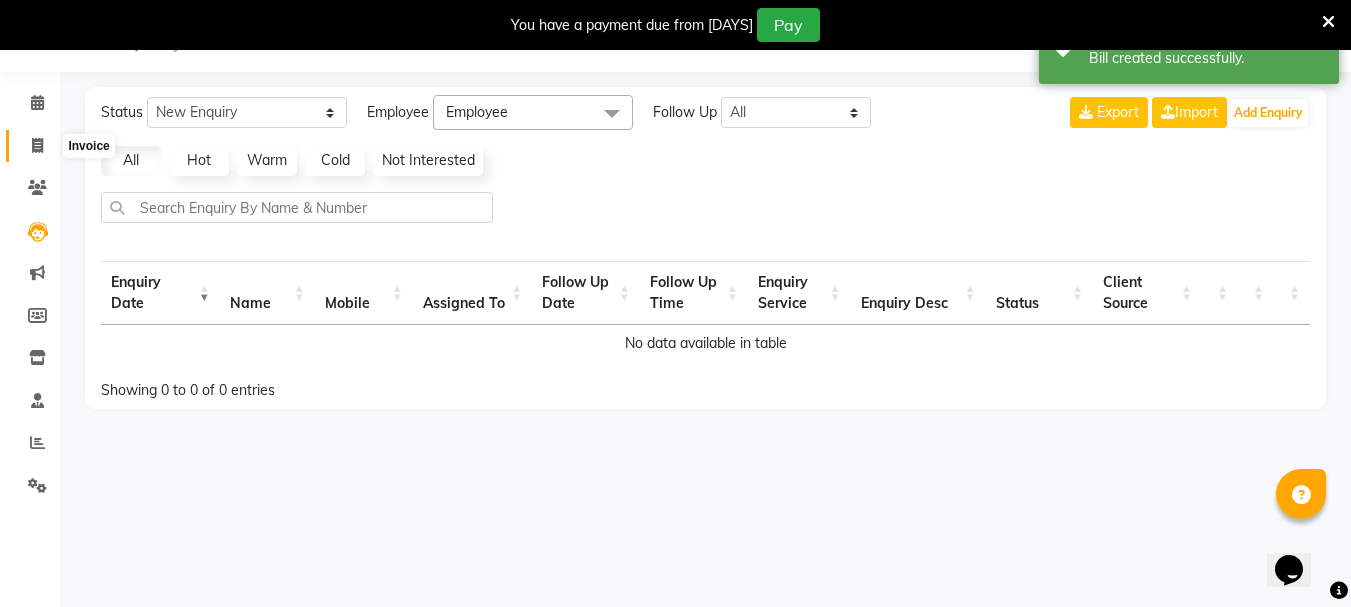 click 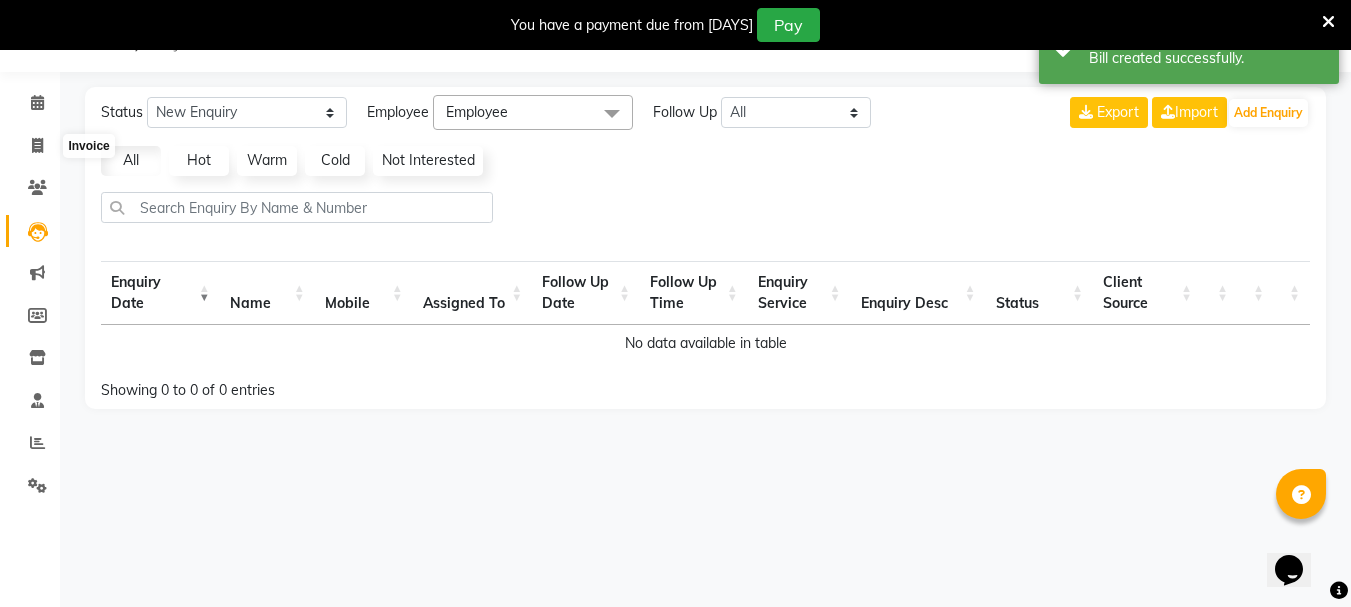 select on "6241" 